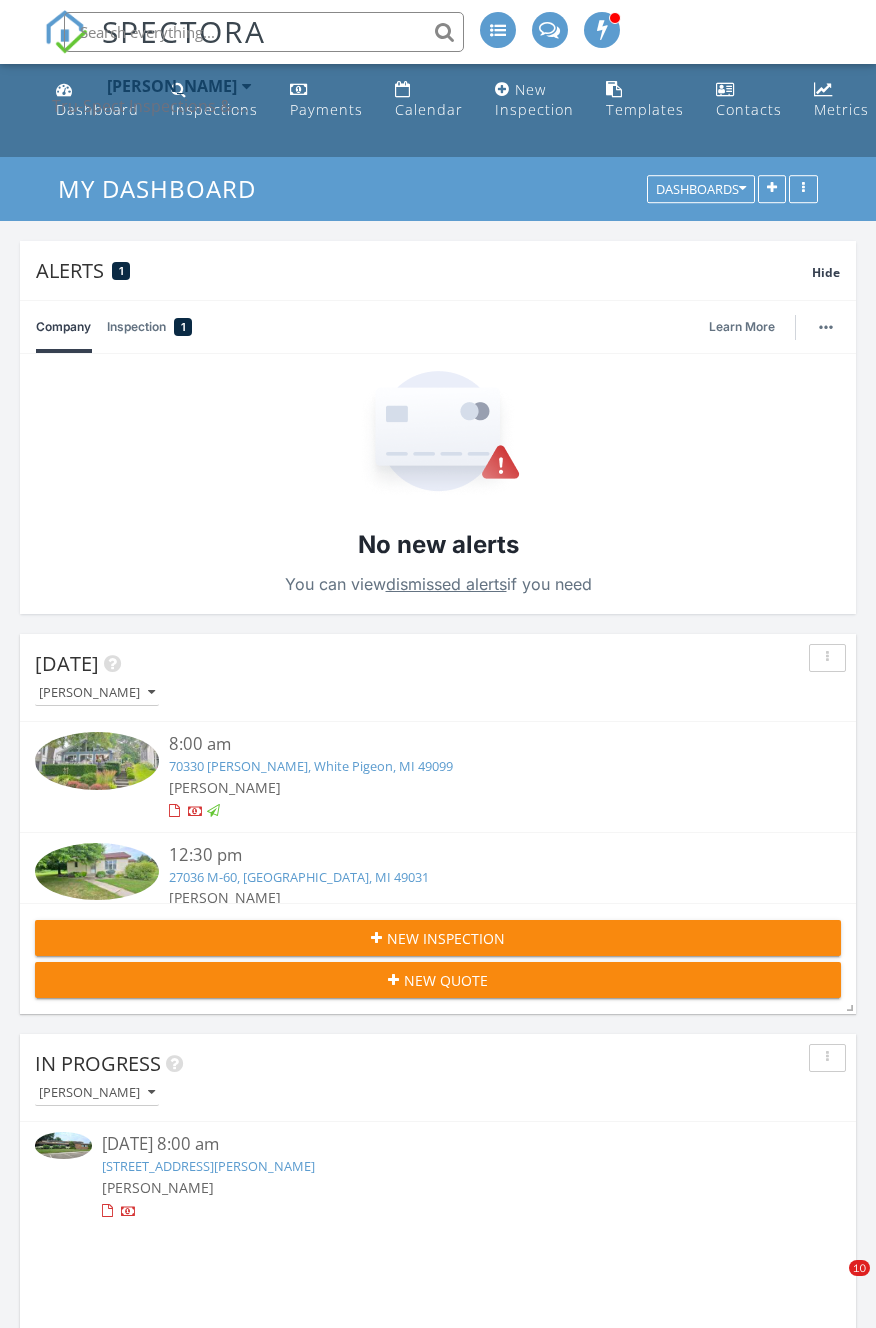 scroll, scrollTop: 249, scrollLeft: 0, axis: vertical 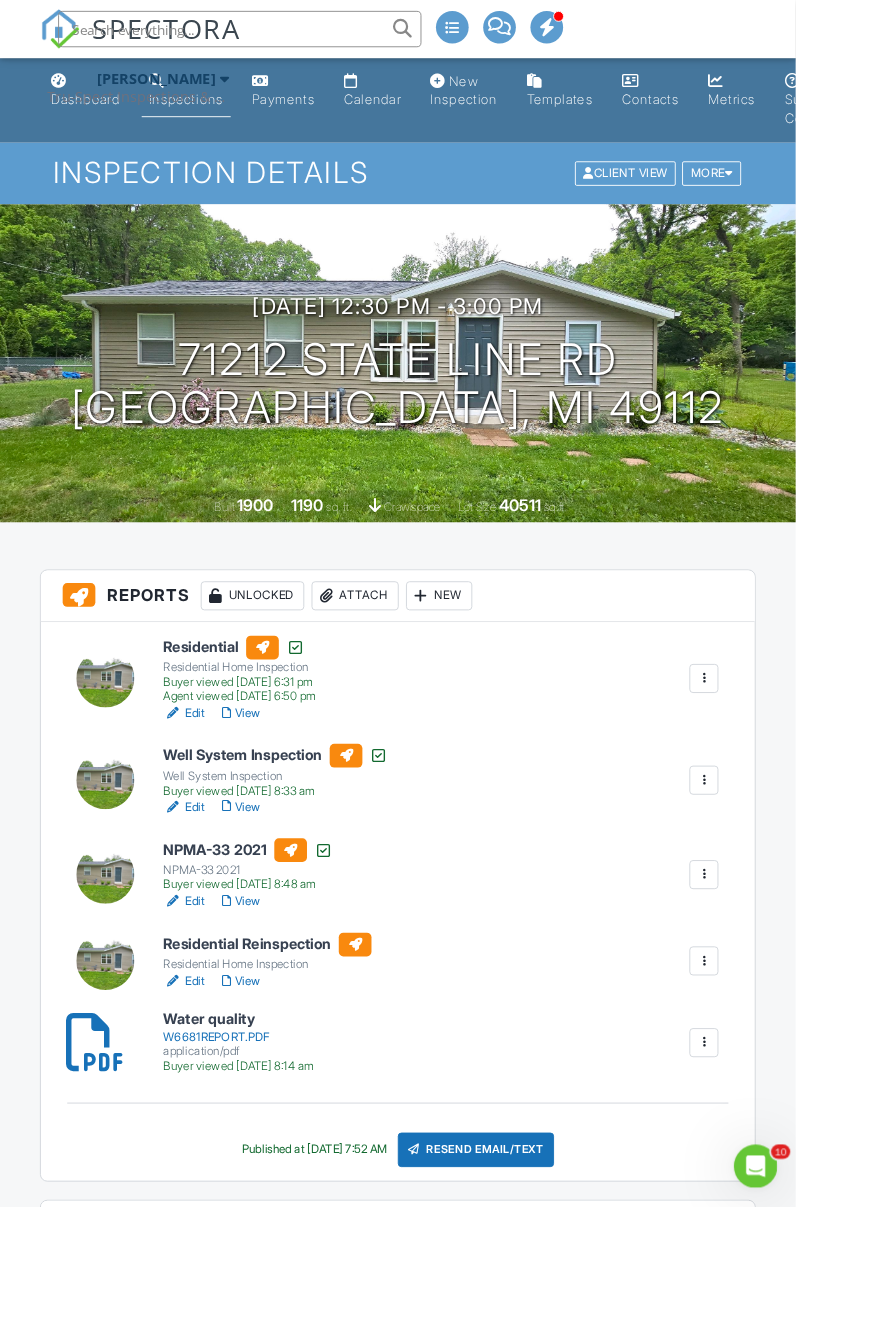 click at bounding box center (264, 32) 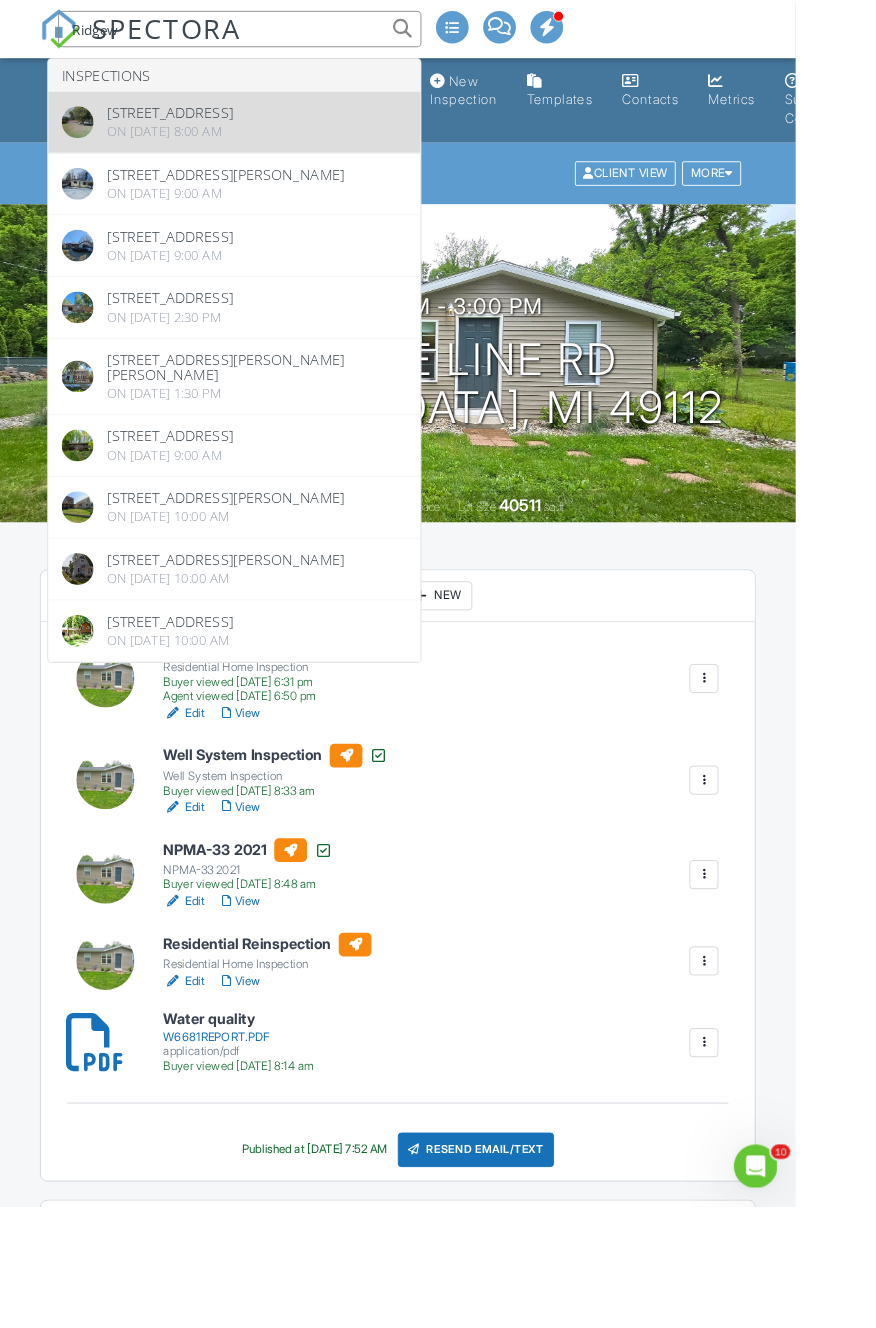 type on "Ridgew" 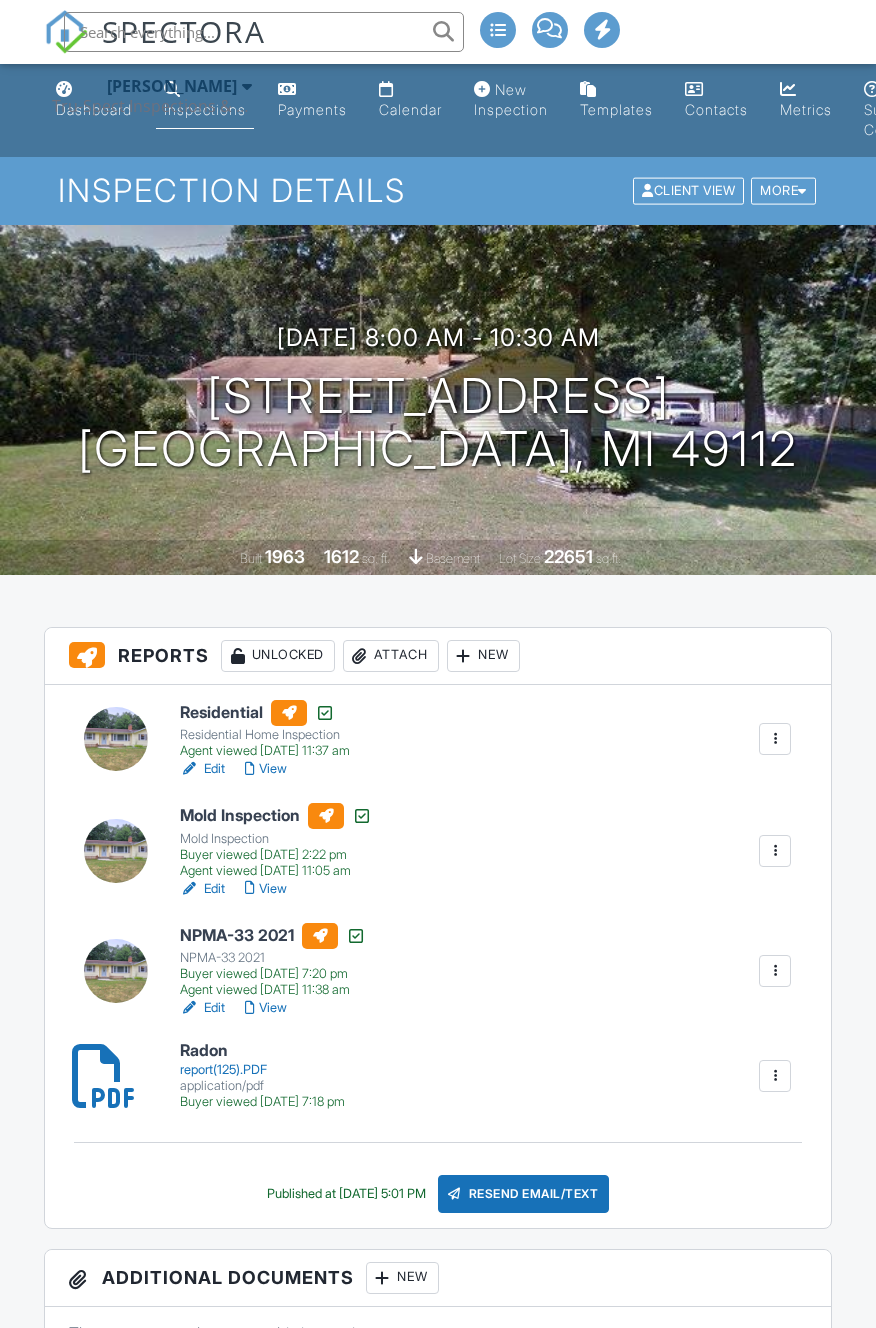 scroll, scrollTop: 0, scrollLeft: 0, axis: both 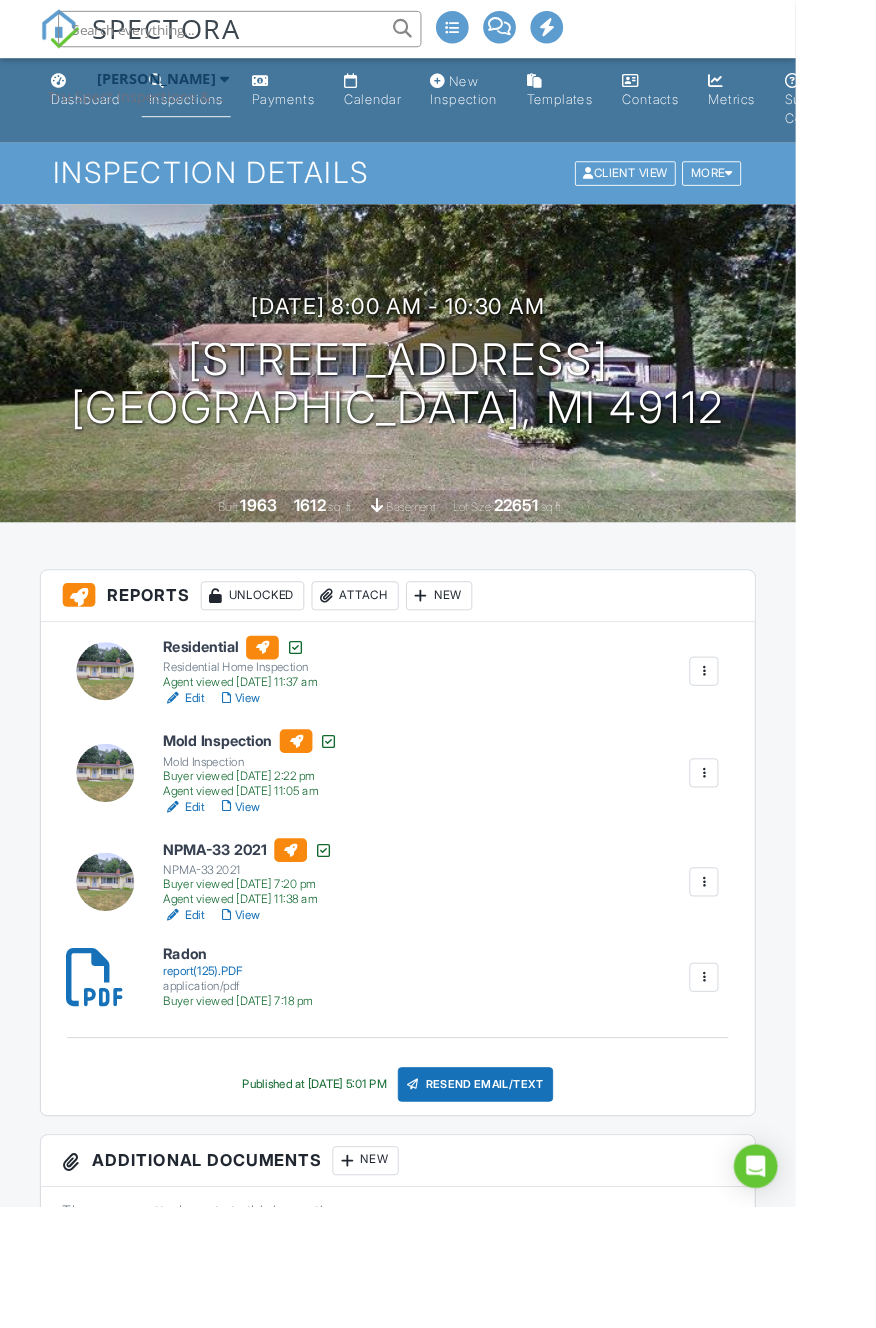 click on "Attach" at bounding box center [391, 656] 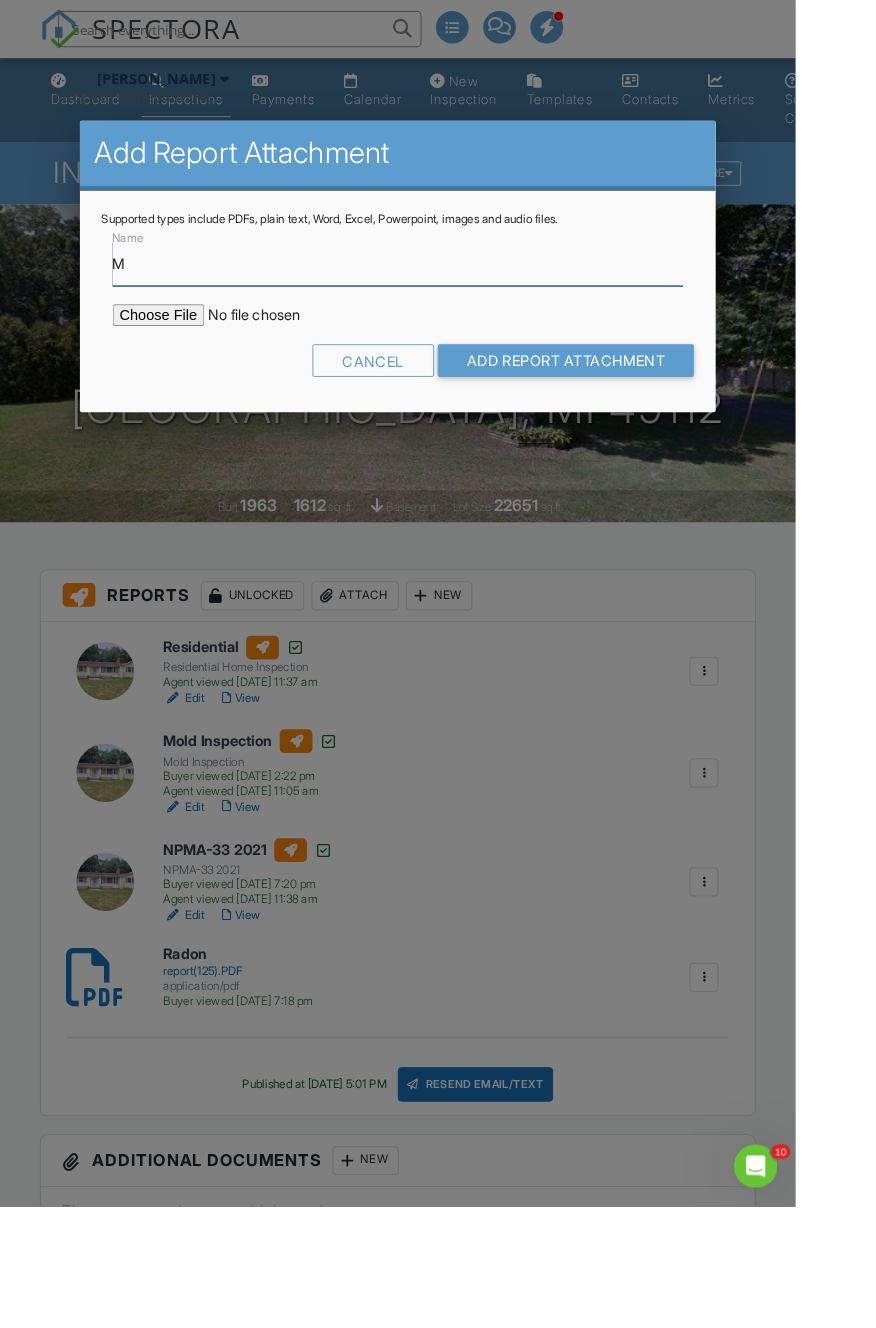 scroll, scrollTop: 0, scrollLeft: 0, axis: both 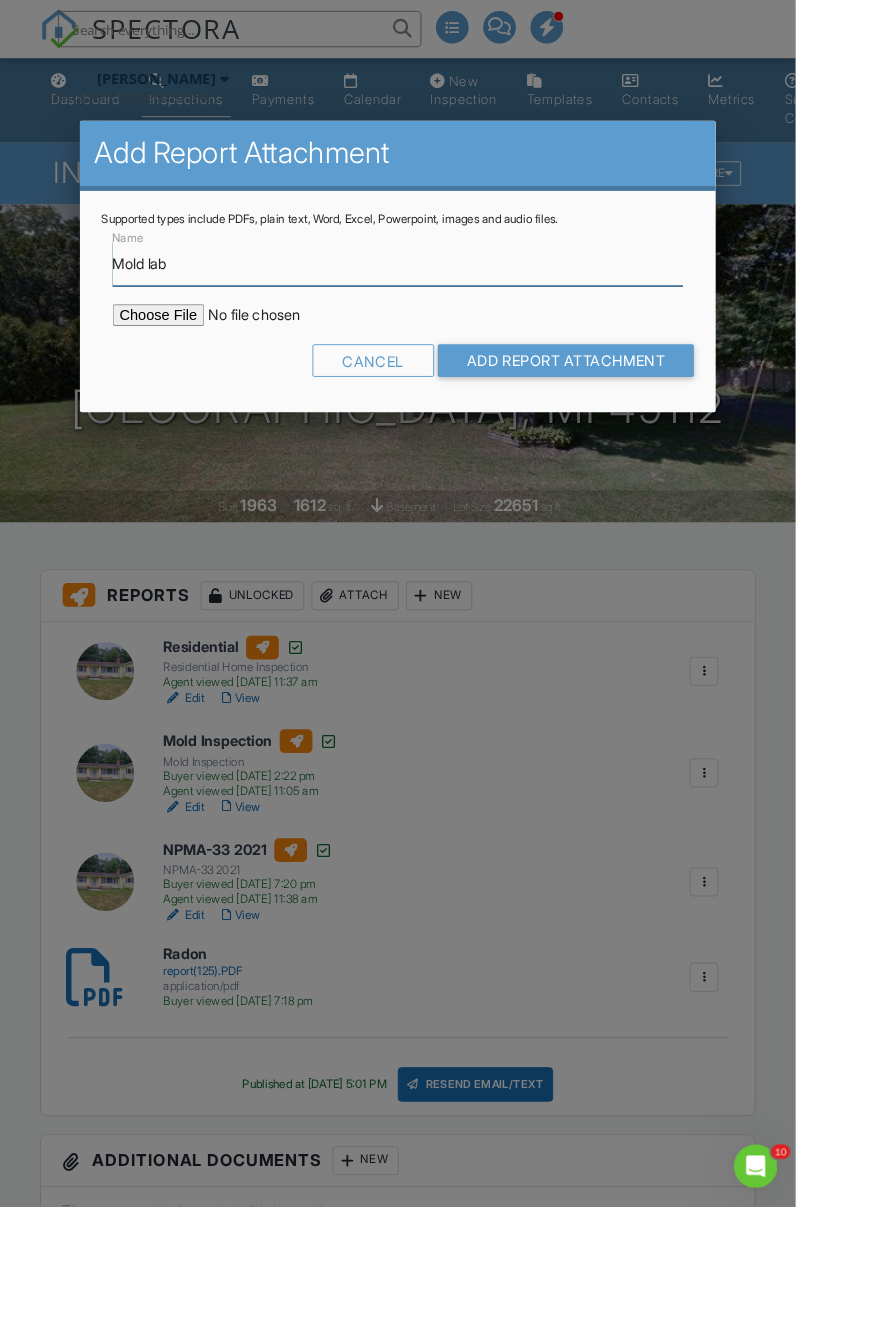 type on "Mold lab" 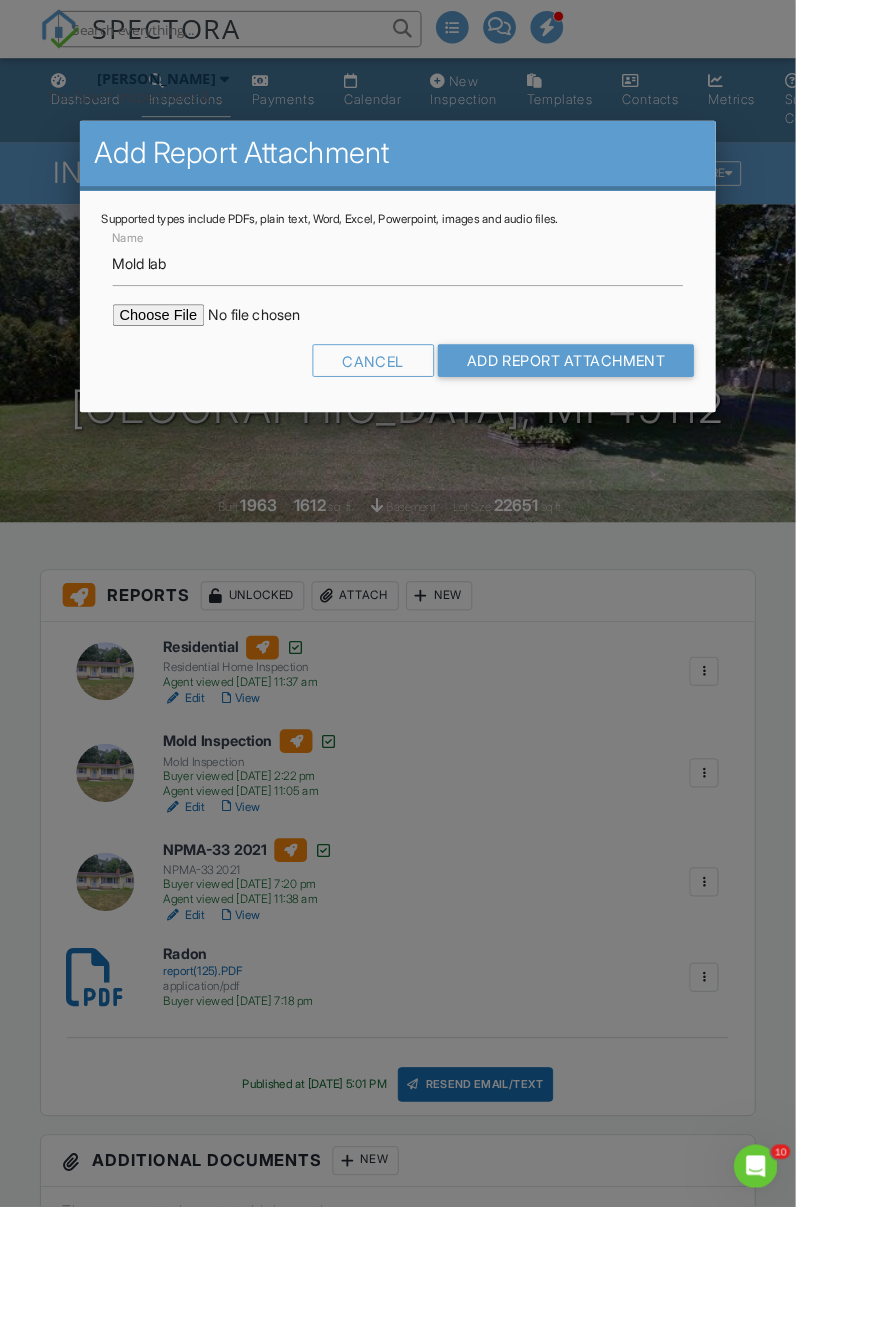 click at bounding box center (294, 347) 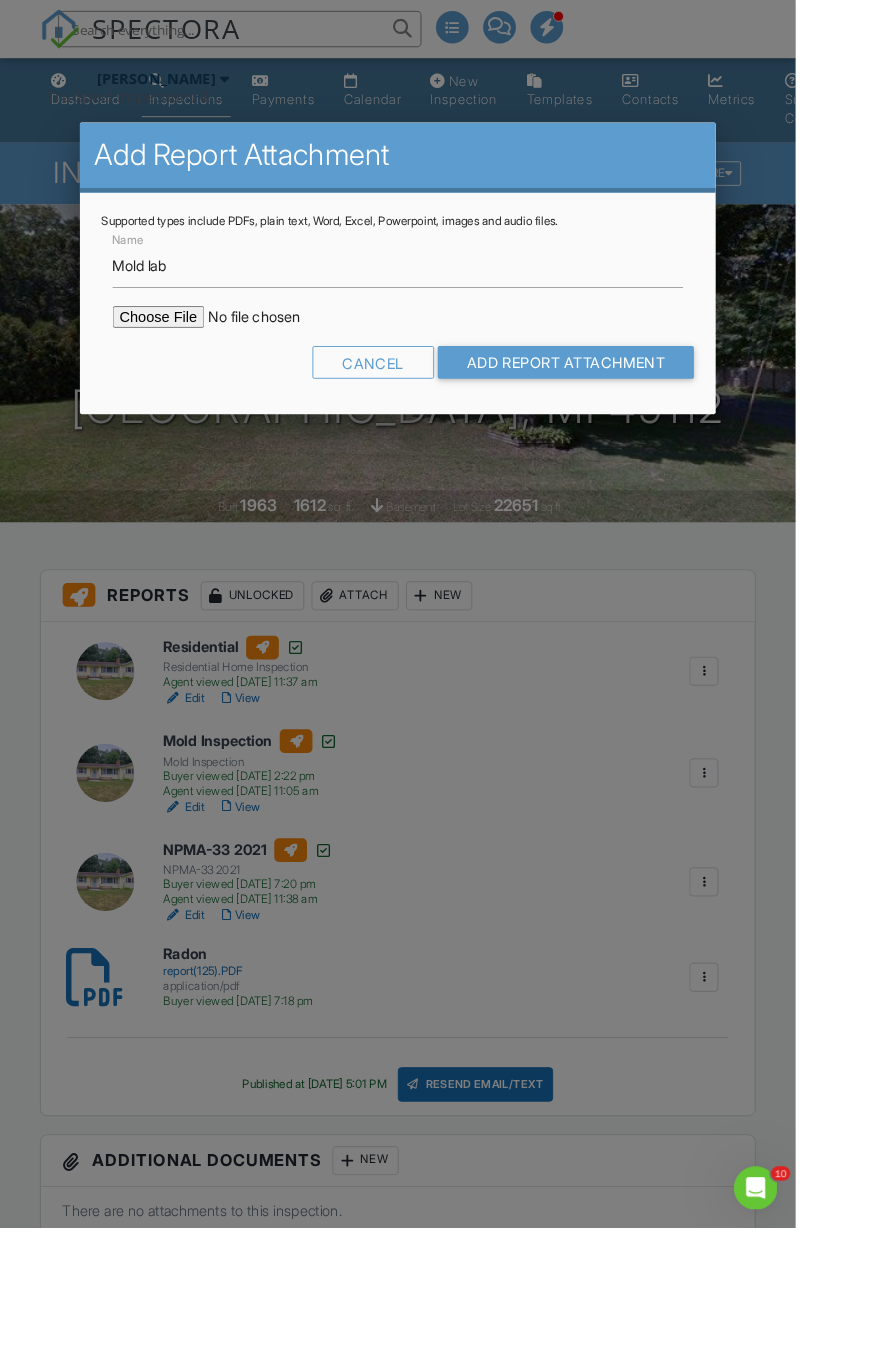 type on "C:\fakepath\25044553_Sierra_2025711163123.PDF" 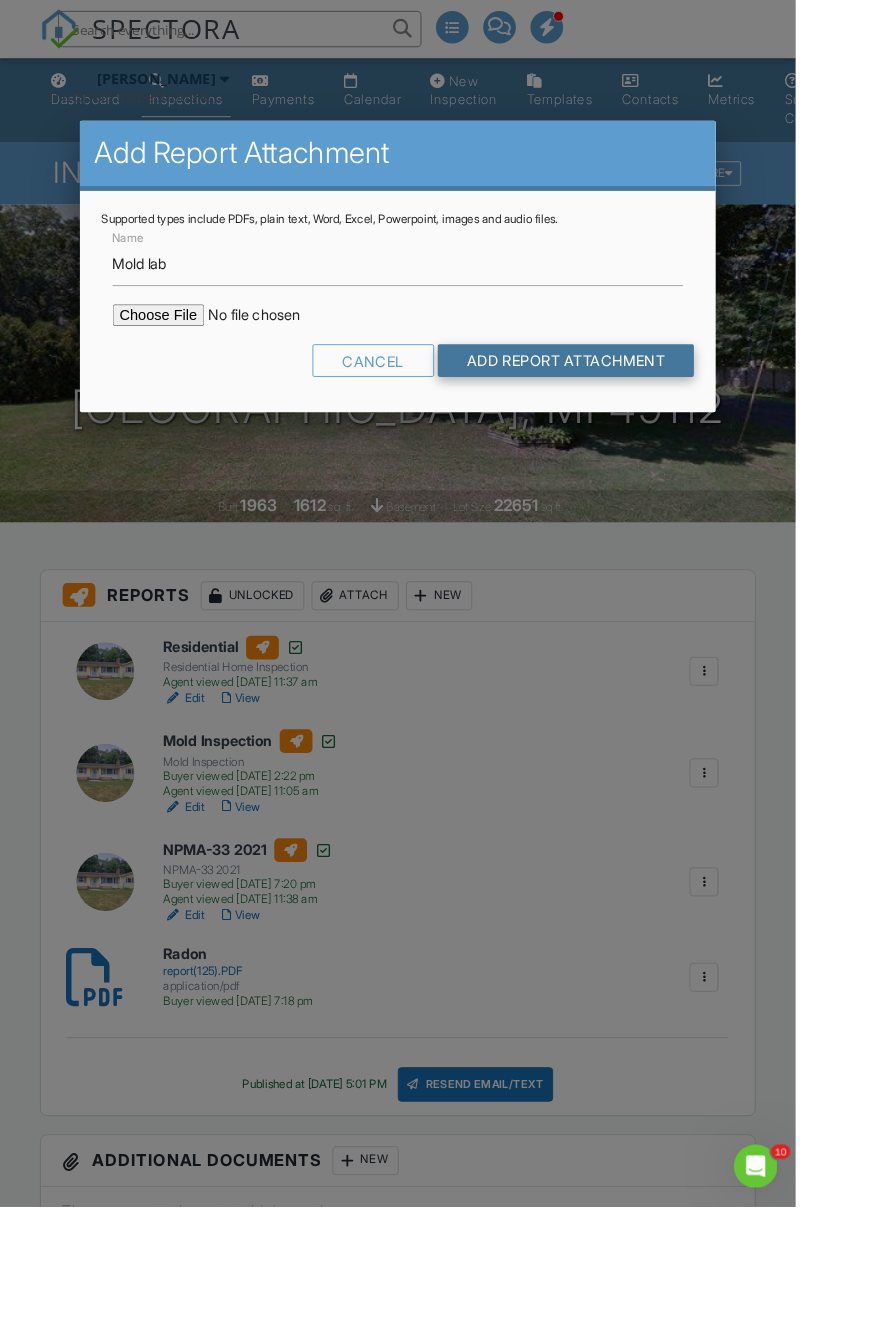click on "Add Report Attachment" at bounding box center (623, 397) 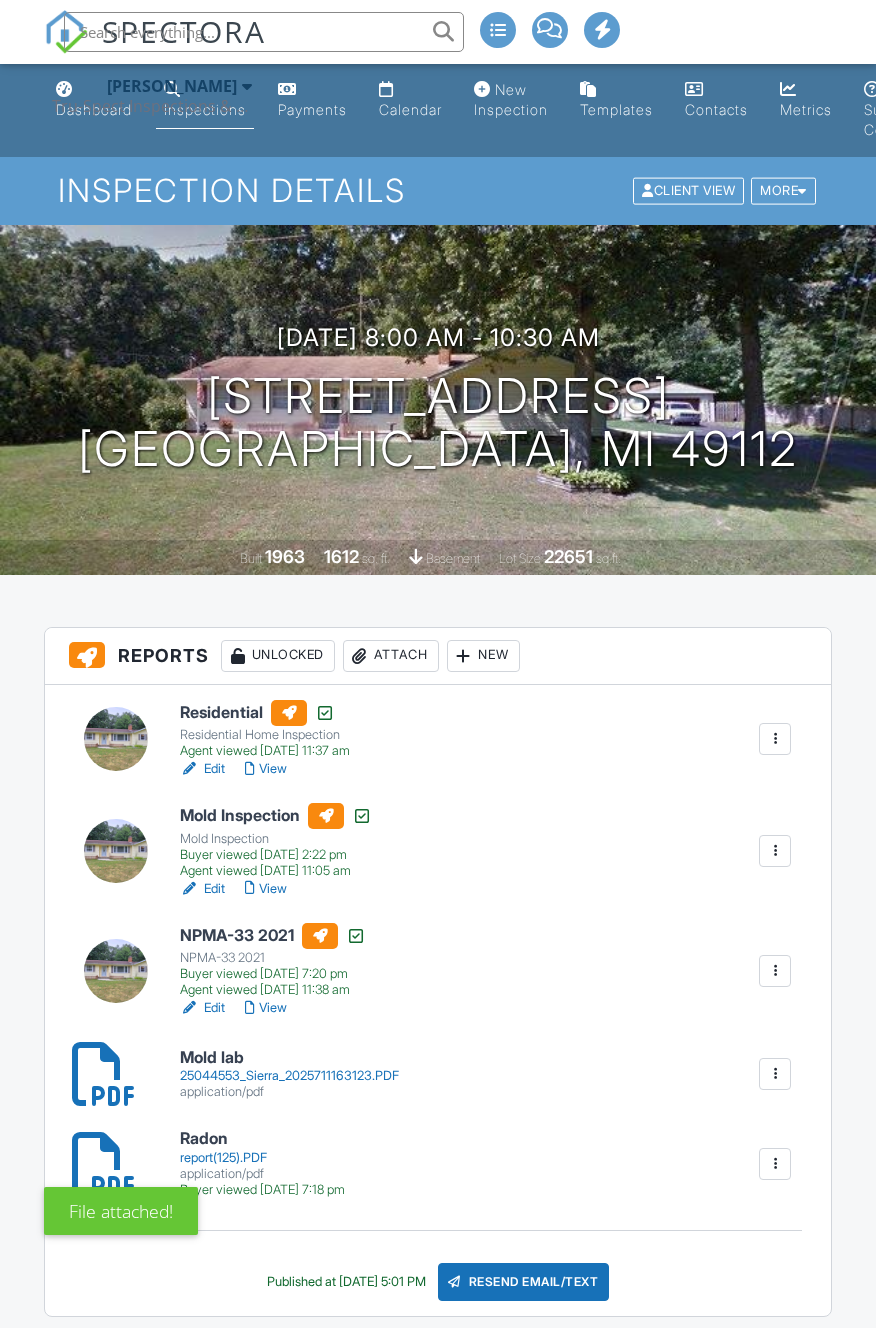 scroll, scrollTop: 0, scrollLeft: 0, axis: both 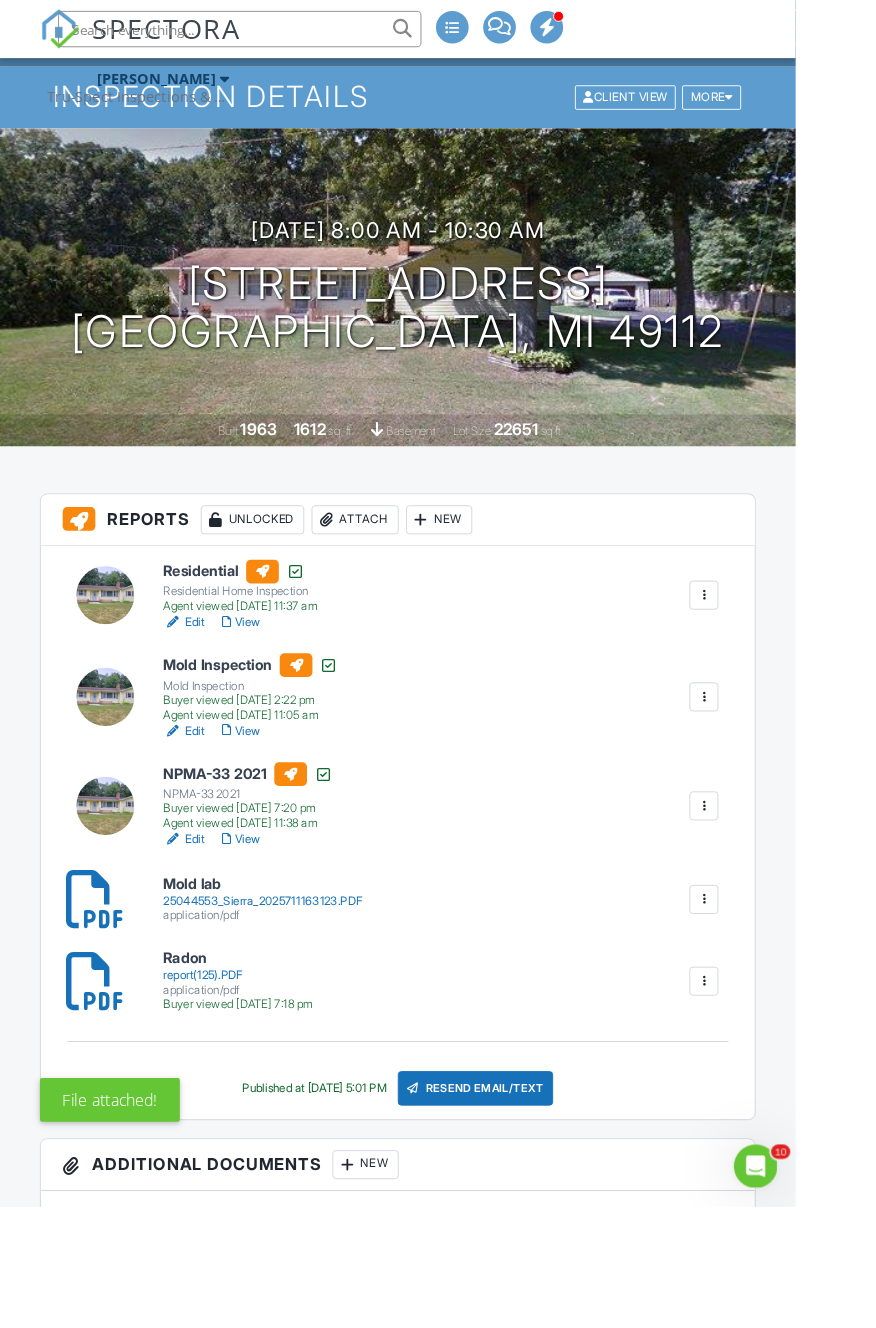 click on "Edit" at bounding box center (202, 805) 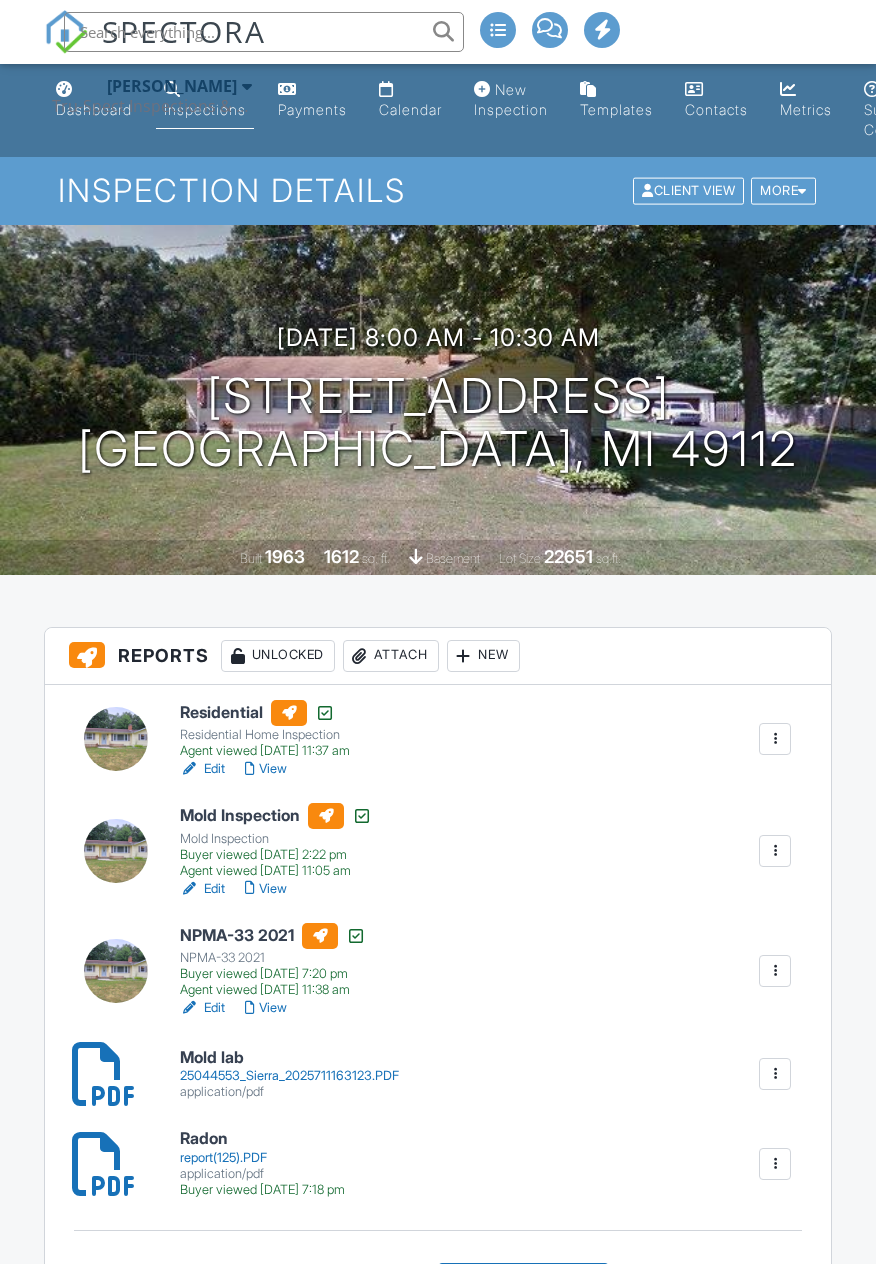 scroll, scrollTop: 0, scrollLeft: 0, axis: both 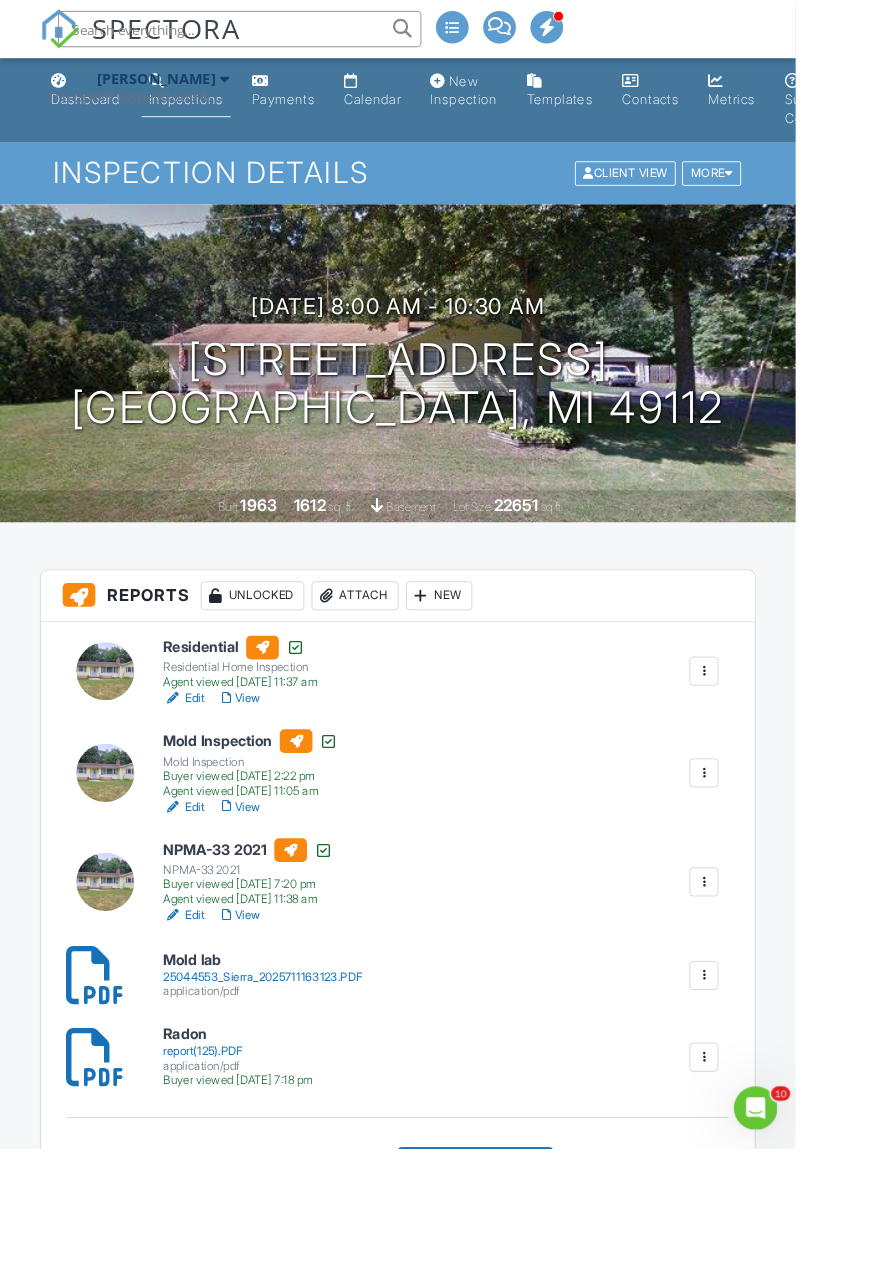 click on "Resend Email/Text" at bounding box center [524, 1282] 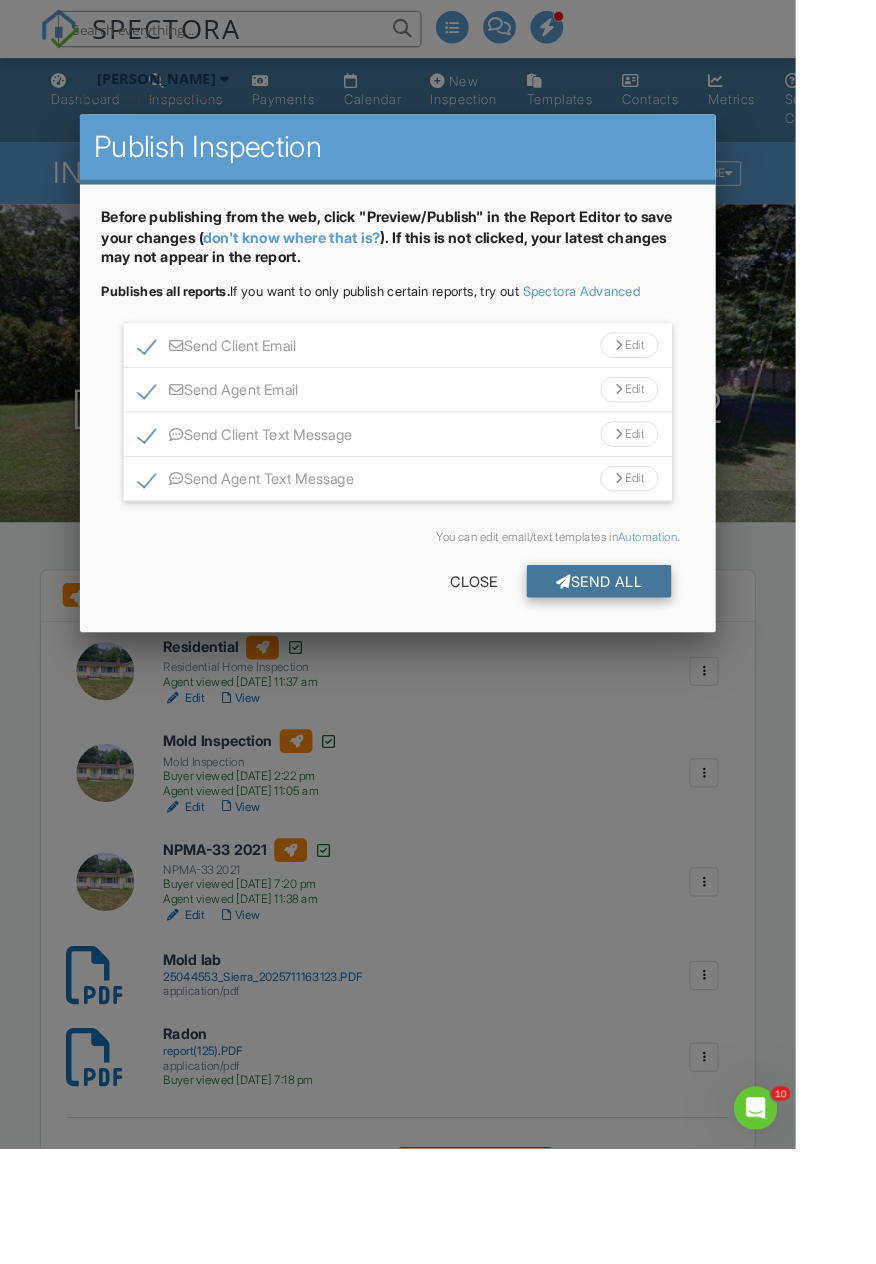 click on "Send All" at bounding box center (660, 640) 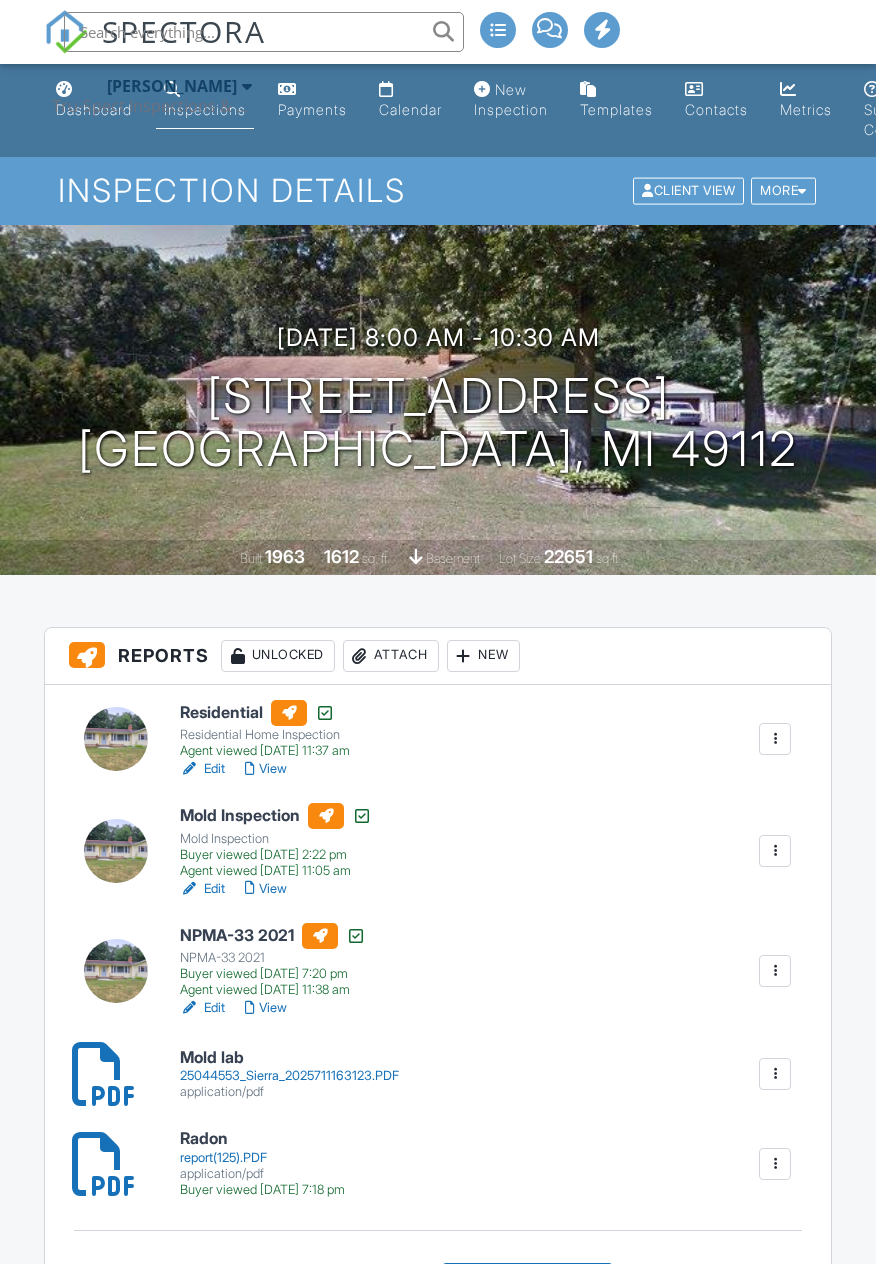 scroll, scrollTop: 0, scrollLeft: 0, axis: both 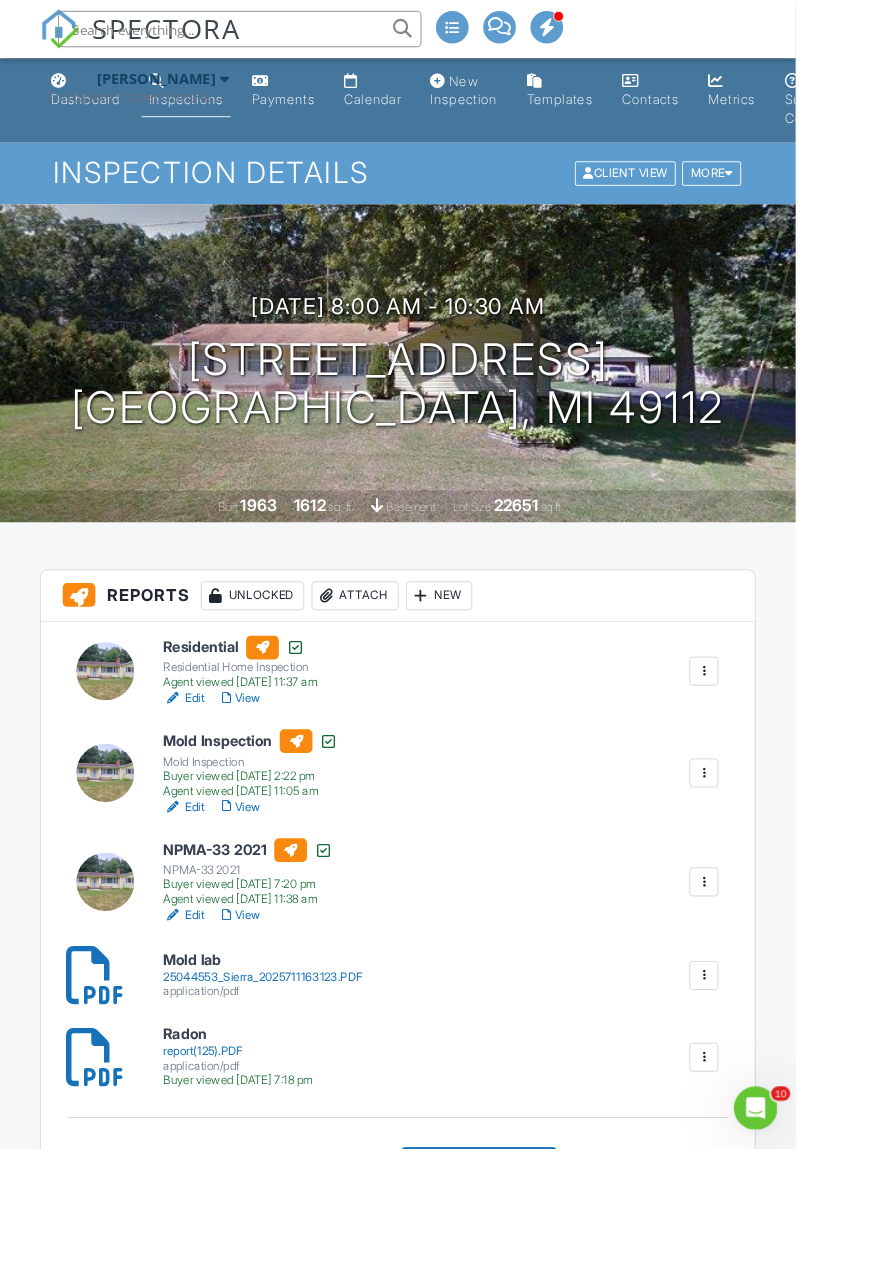 click at bounding box center (66, 32) 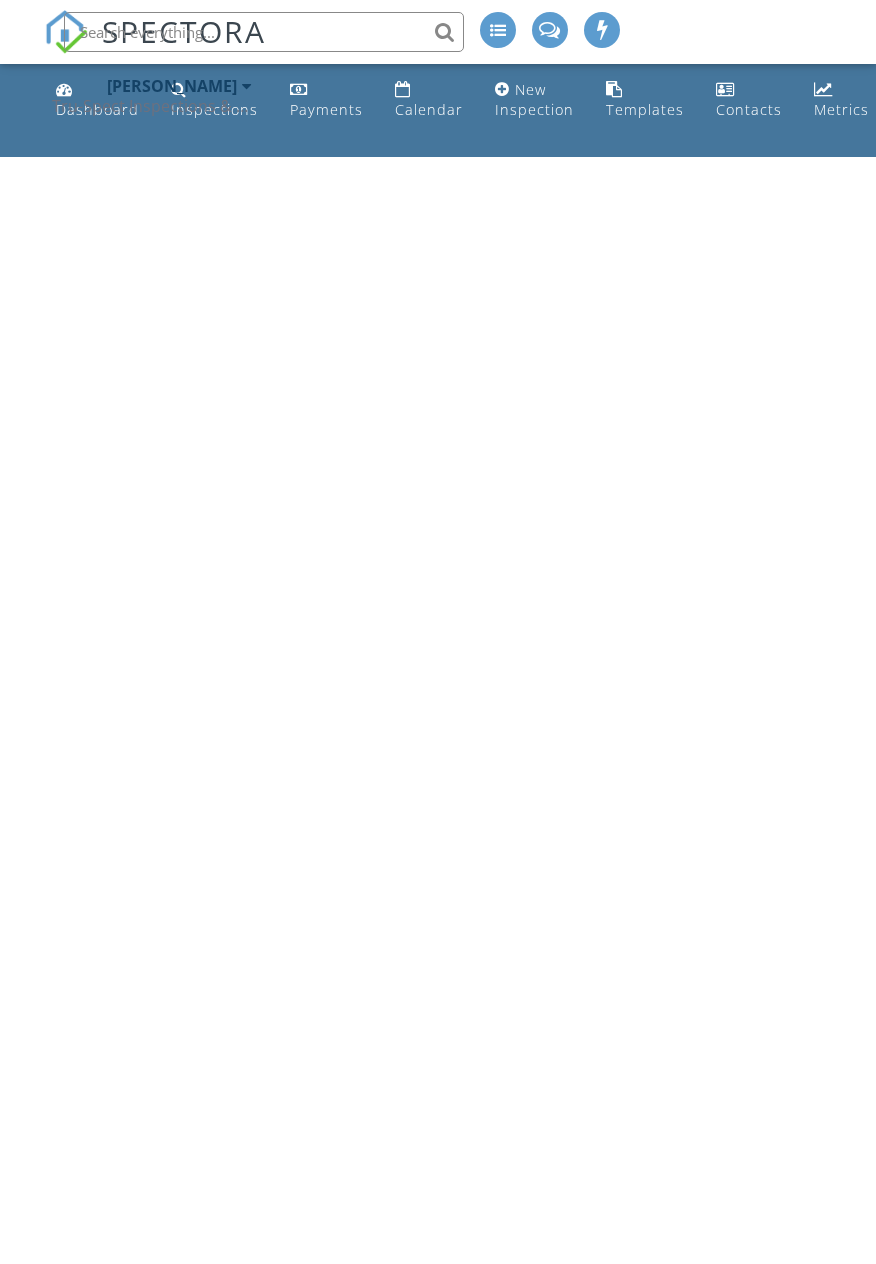 scroll, scrollTop: 0, scrollLeft: 0, axis: both 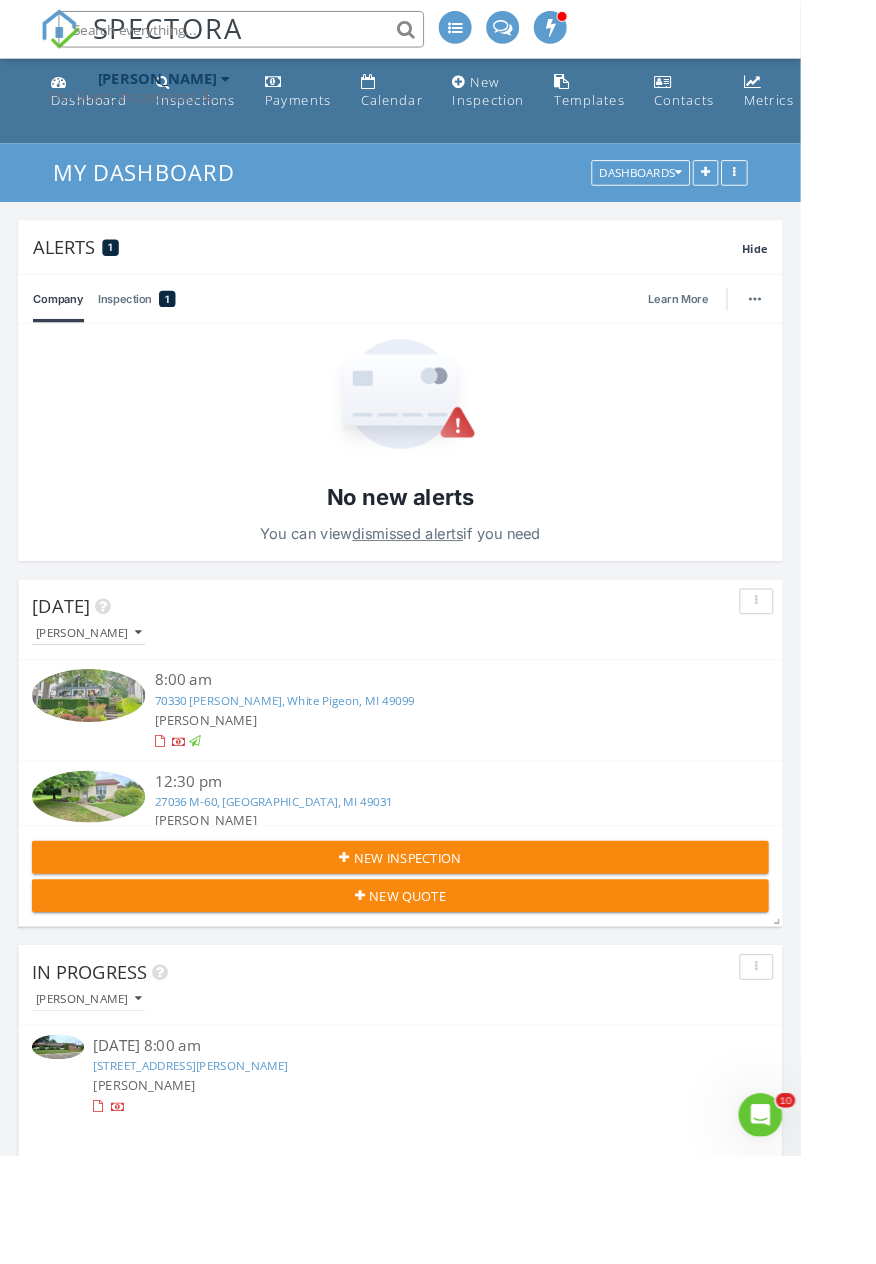 click on "[STREET_ADDRESS][PERSON_NAME]" at bounding box center (208, 1166) 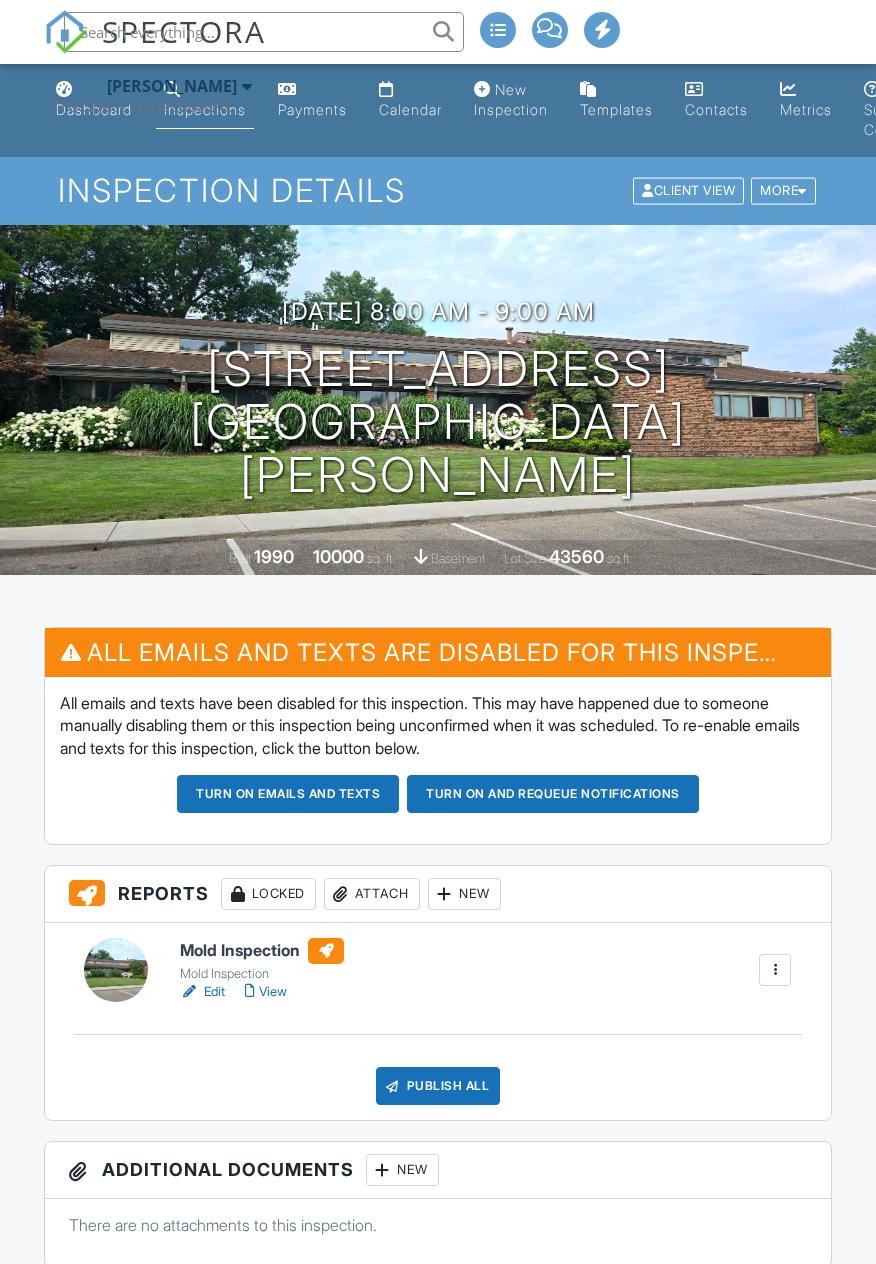 scroll, scrollTop: 0, scrollLeft: 0, axis: both 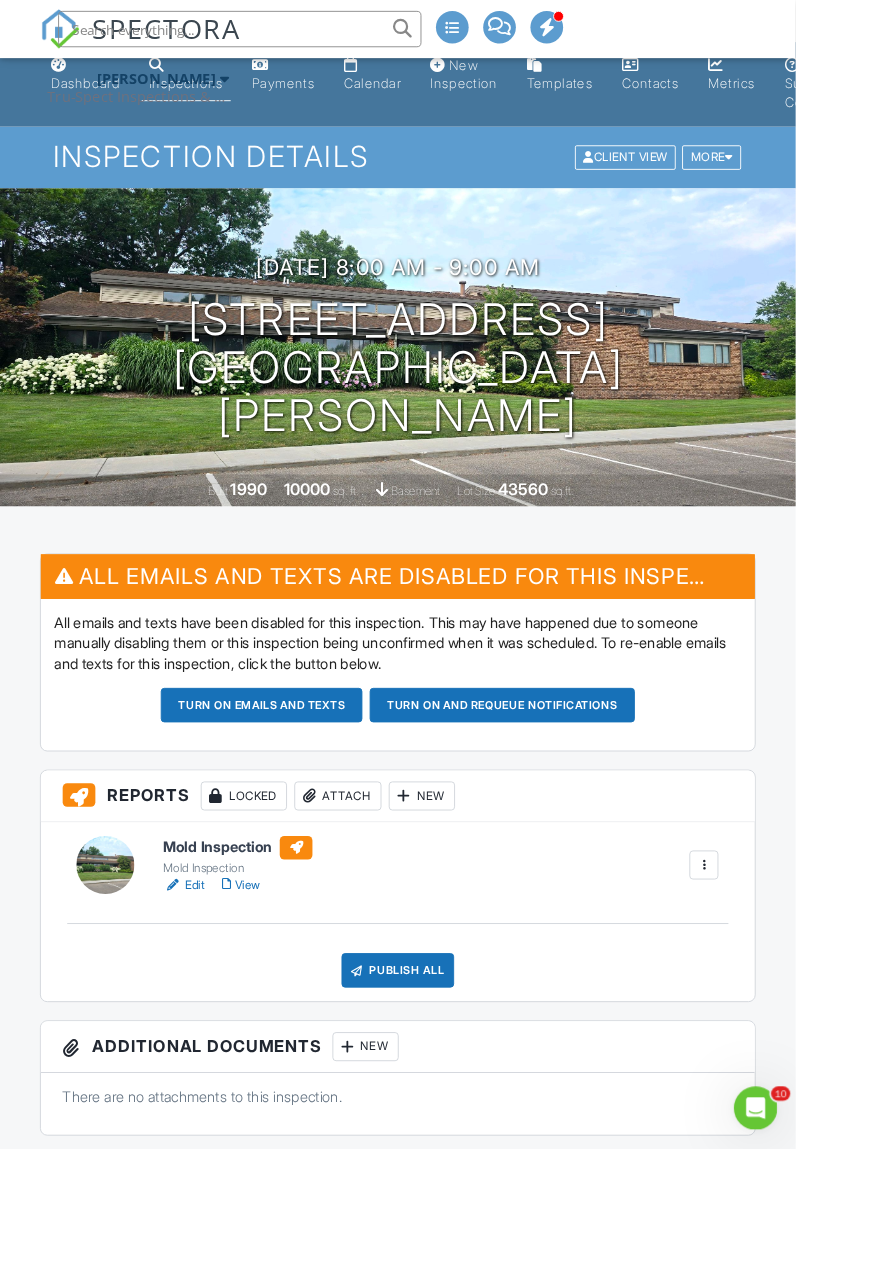 click on "Edit" at bounding box center [202, 974] 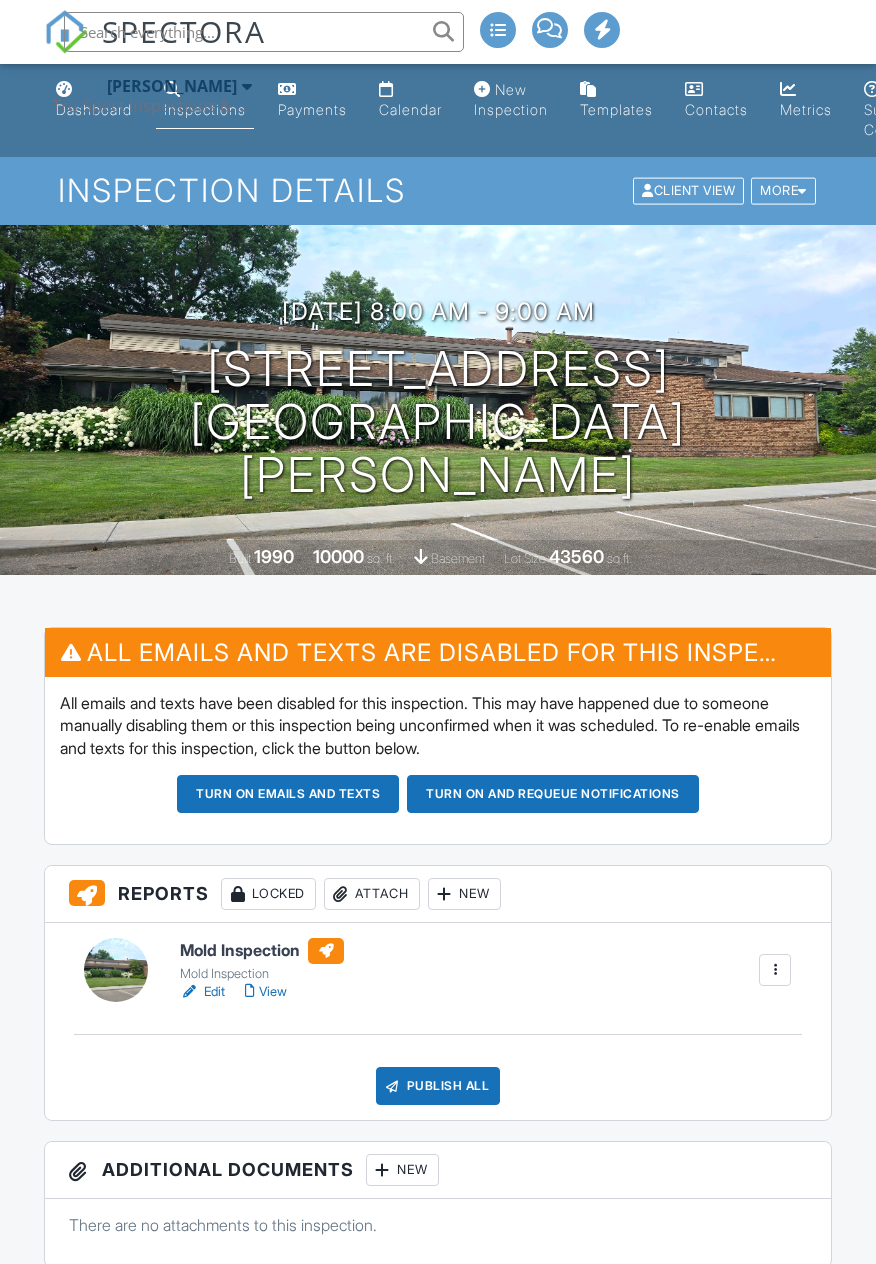scroll, scrollTop: 0, scrollLeft: 0, axis: both 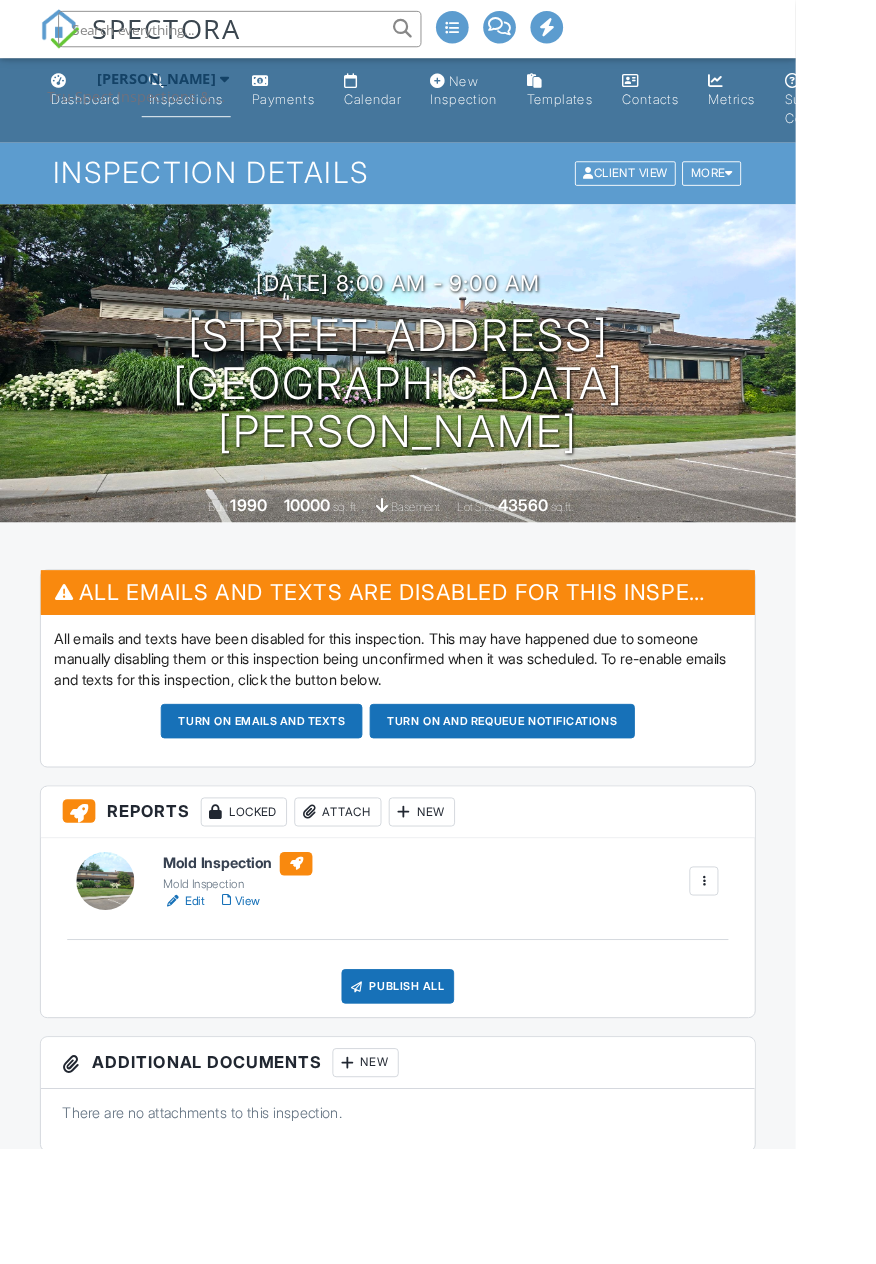 click on "Edit" at bounding box center [202, 992] 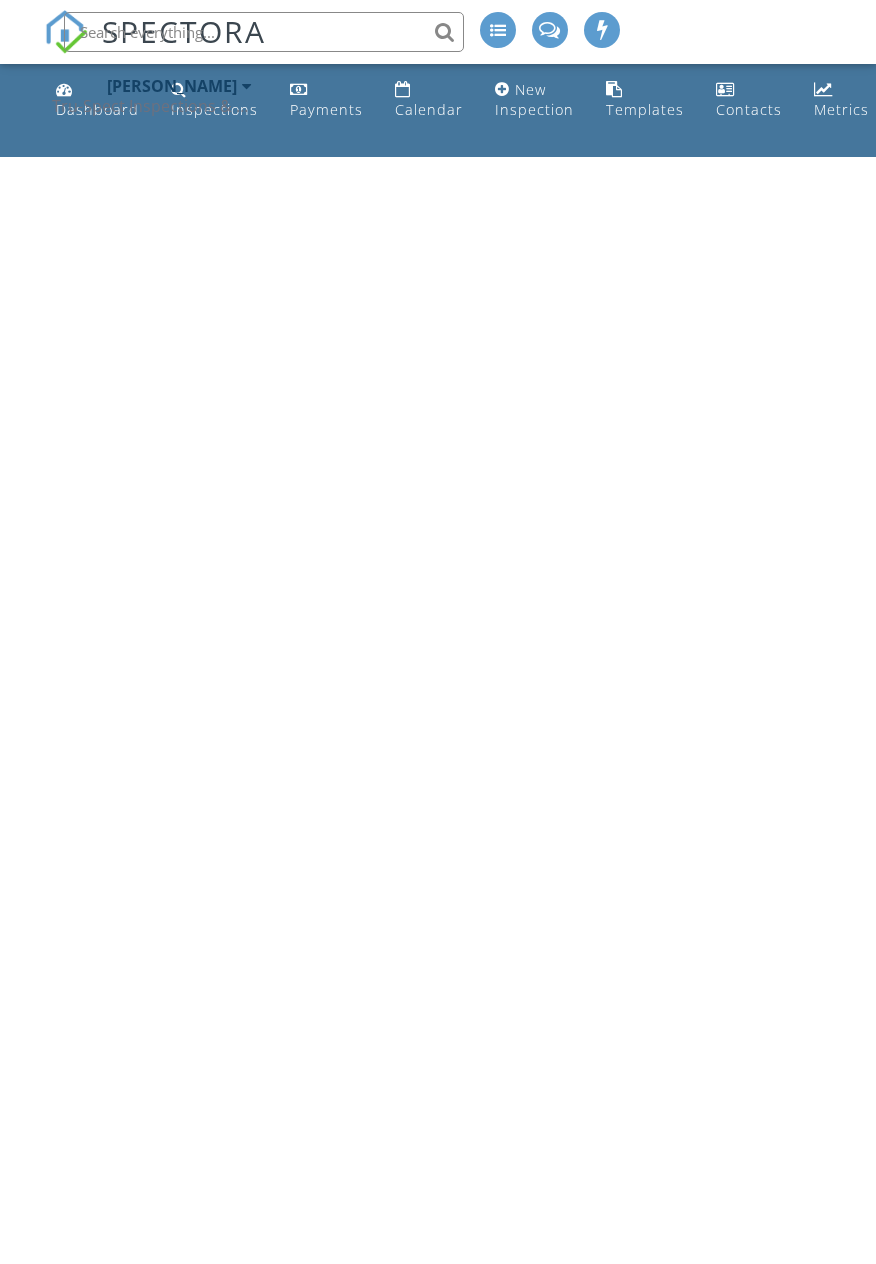 scroll, scrollTop: 0, scrollLeft: 0, axis: both 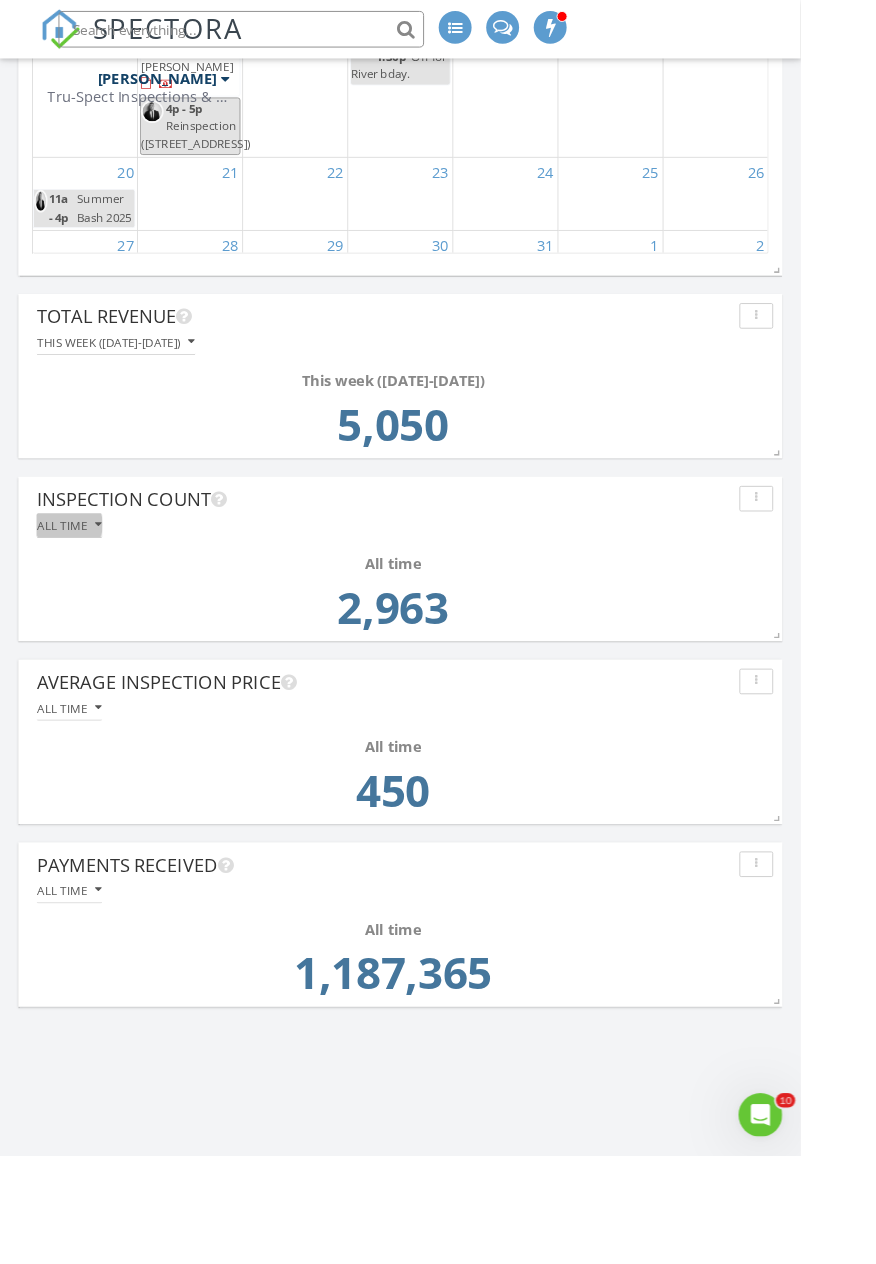 click on "All time" at bounding box center (76, 575) 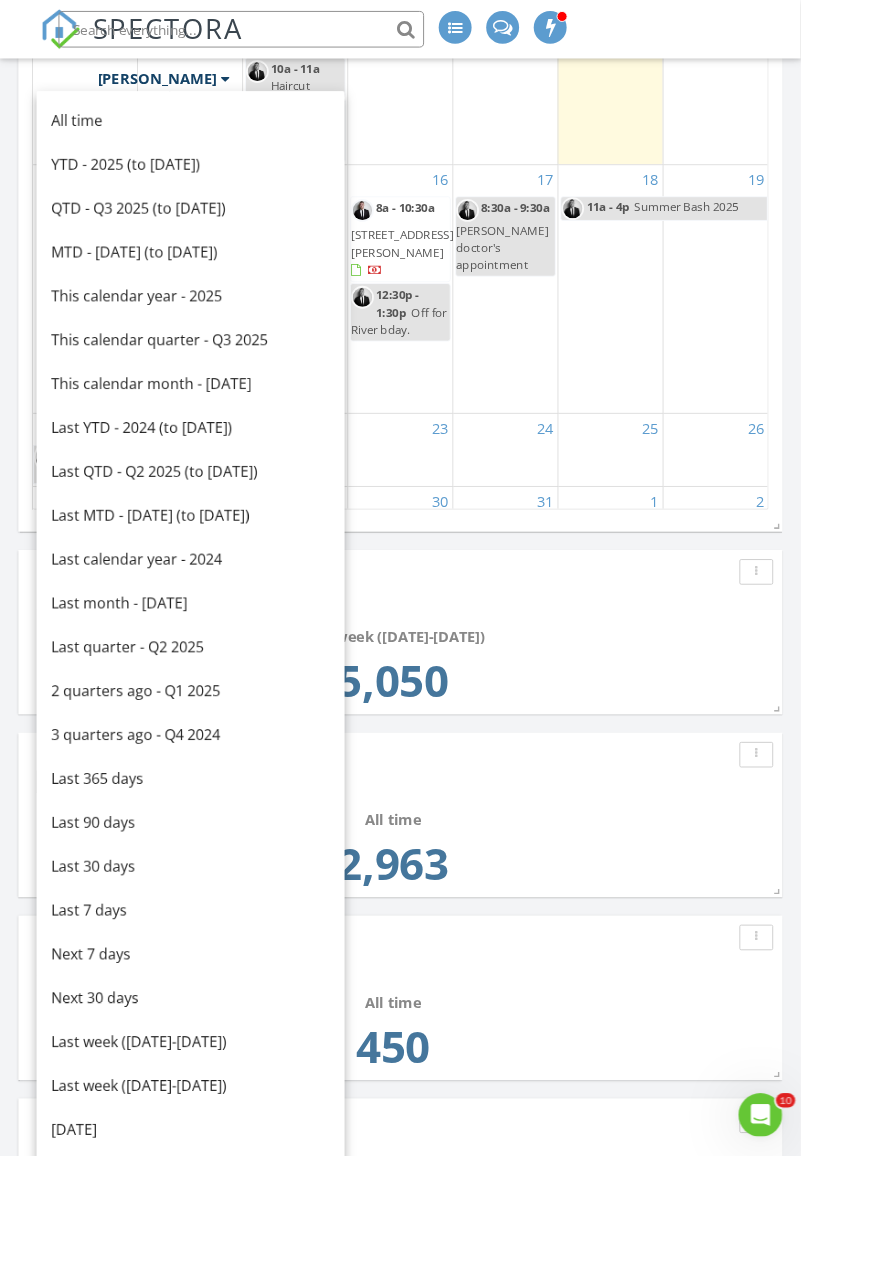 scroll, scrollTop: 2581, scrollLeft: 0, axis: vertical 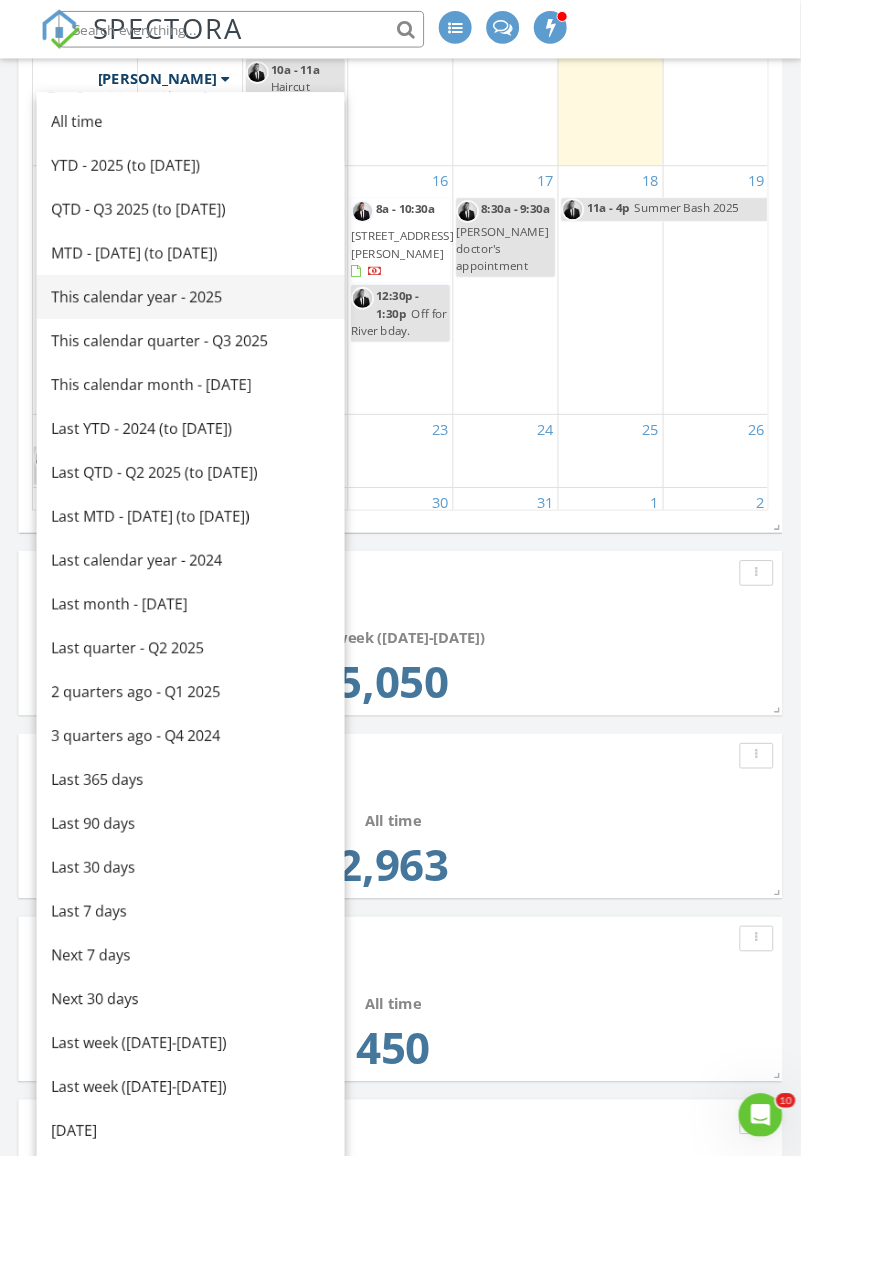 click on "This calendar year - 2025" at bounding box center [208, 325] 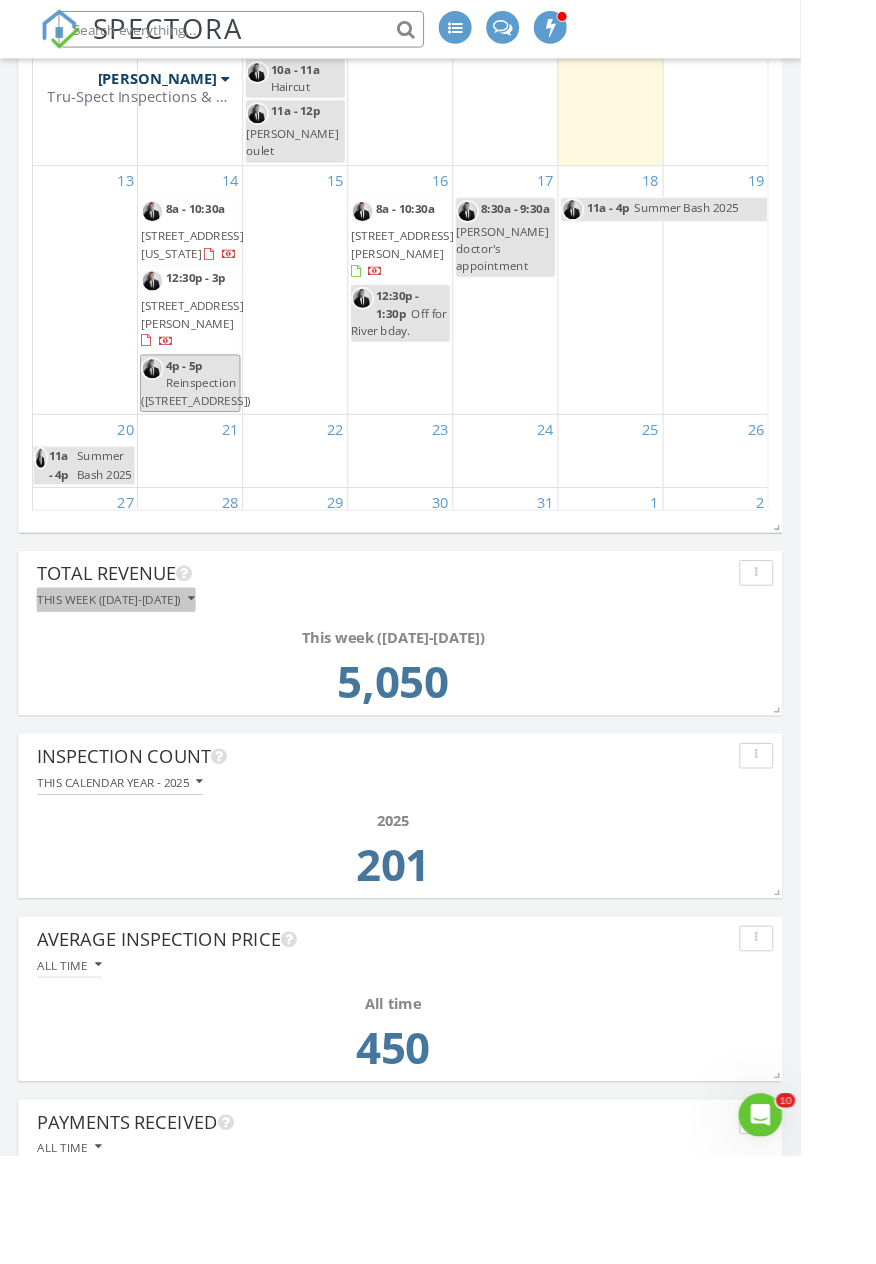 click on "This week ([DATE]-[DATE])" at bounding box center [127, 656] 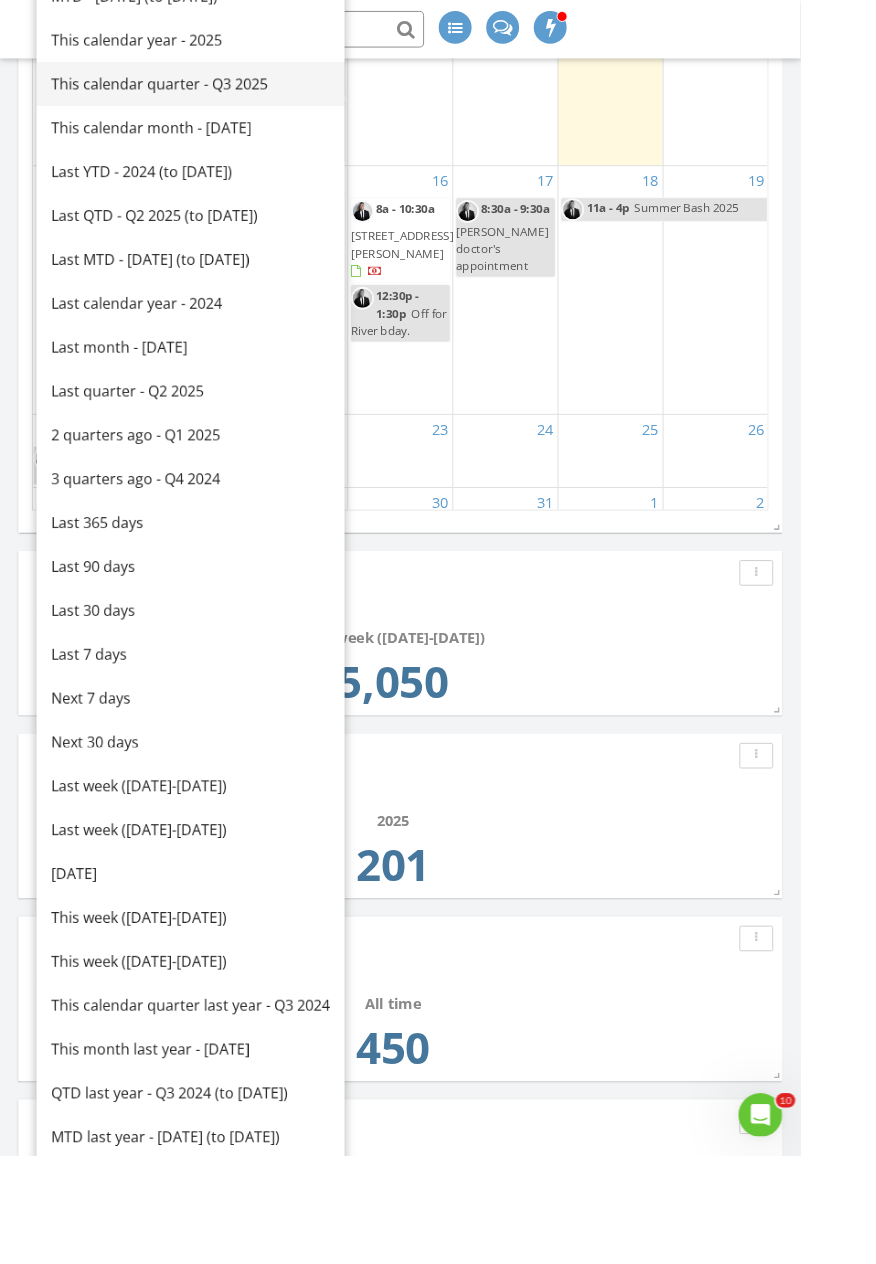 click on "This calendar quarter - Q3 2025" at bounding box center [208, 92] 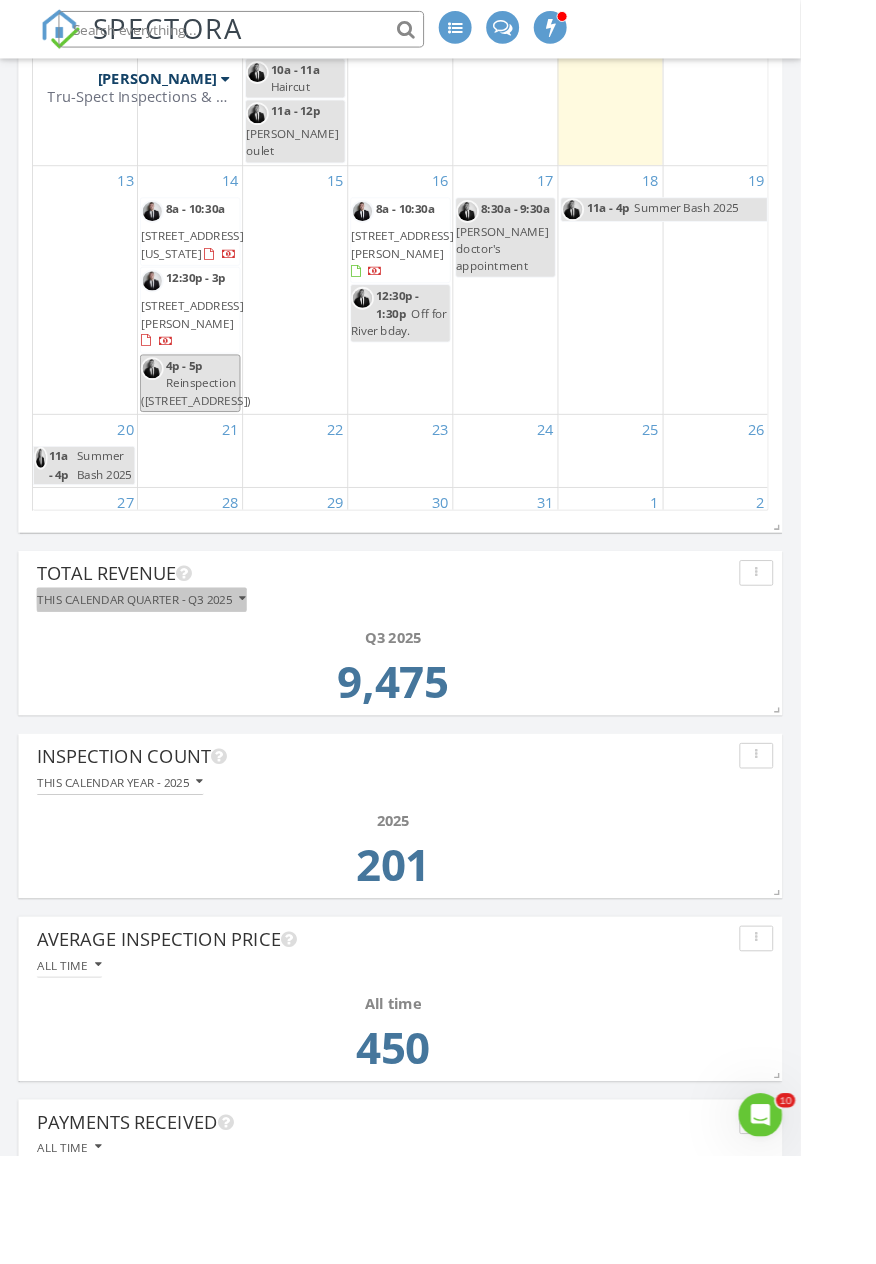 click on "This calendar quarter - Q3 2025" at bounding box center [155, 656] 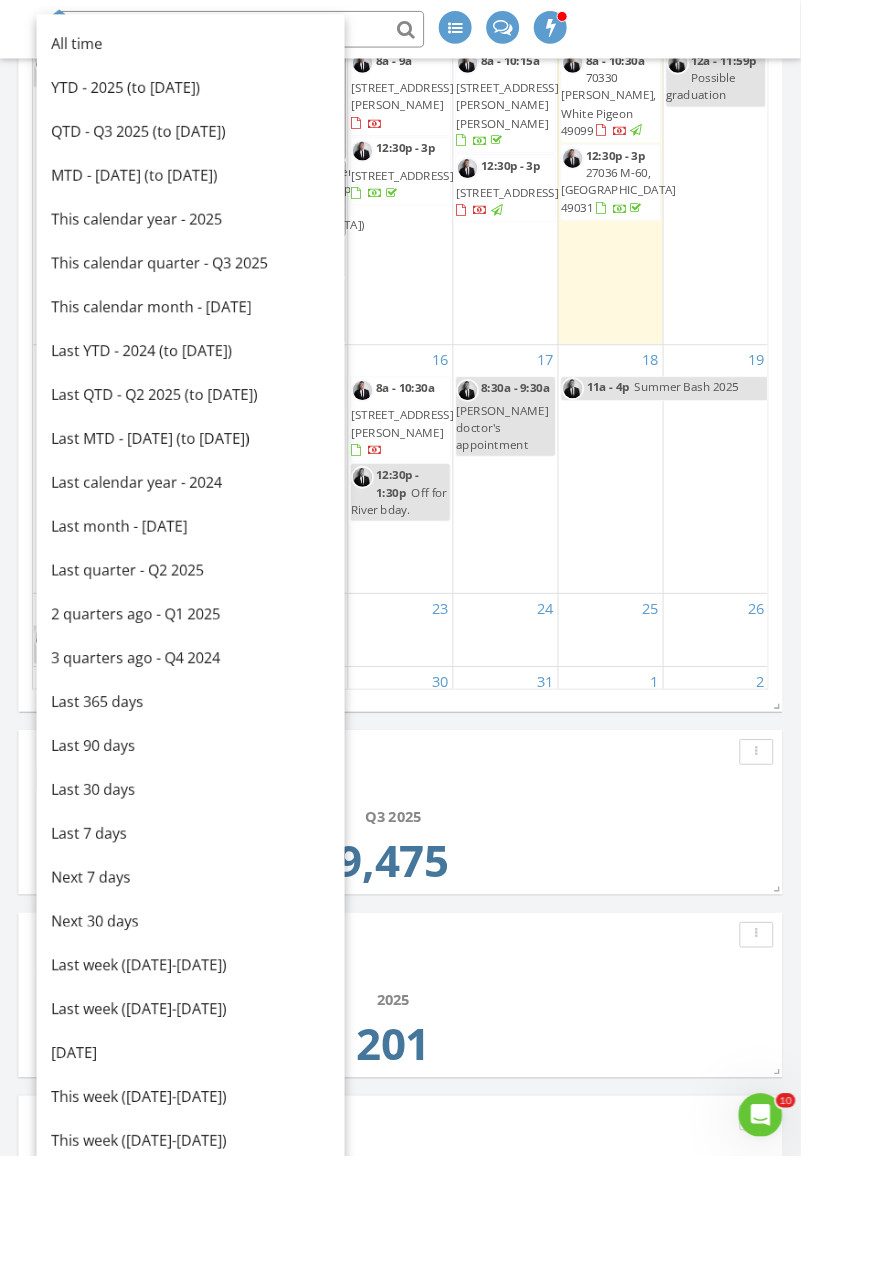 scroll, scrollTop: 2384, scrollLeft: 0, axis: vertical 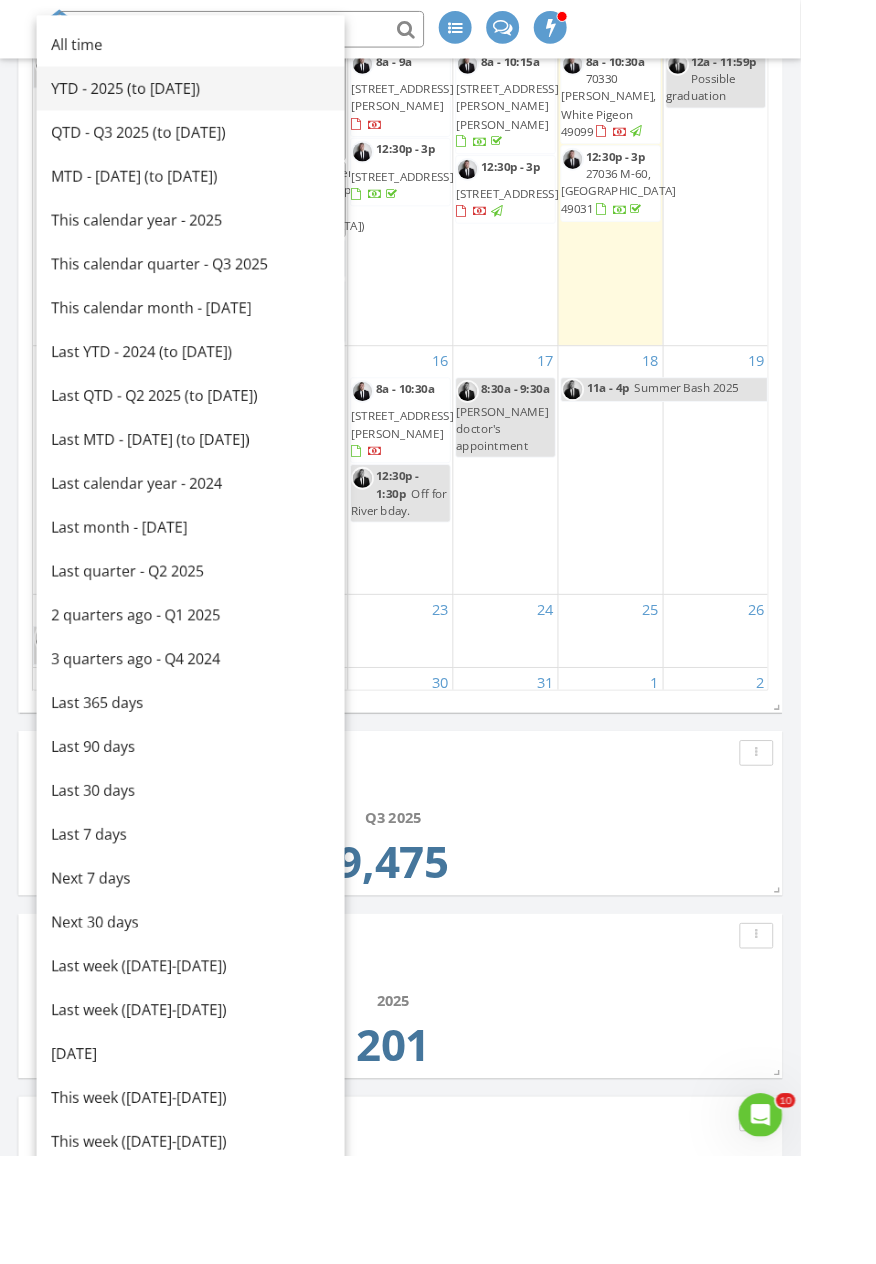 click on "YTD - 2025 (to [DATE])" at bounding box center (208, 97) 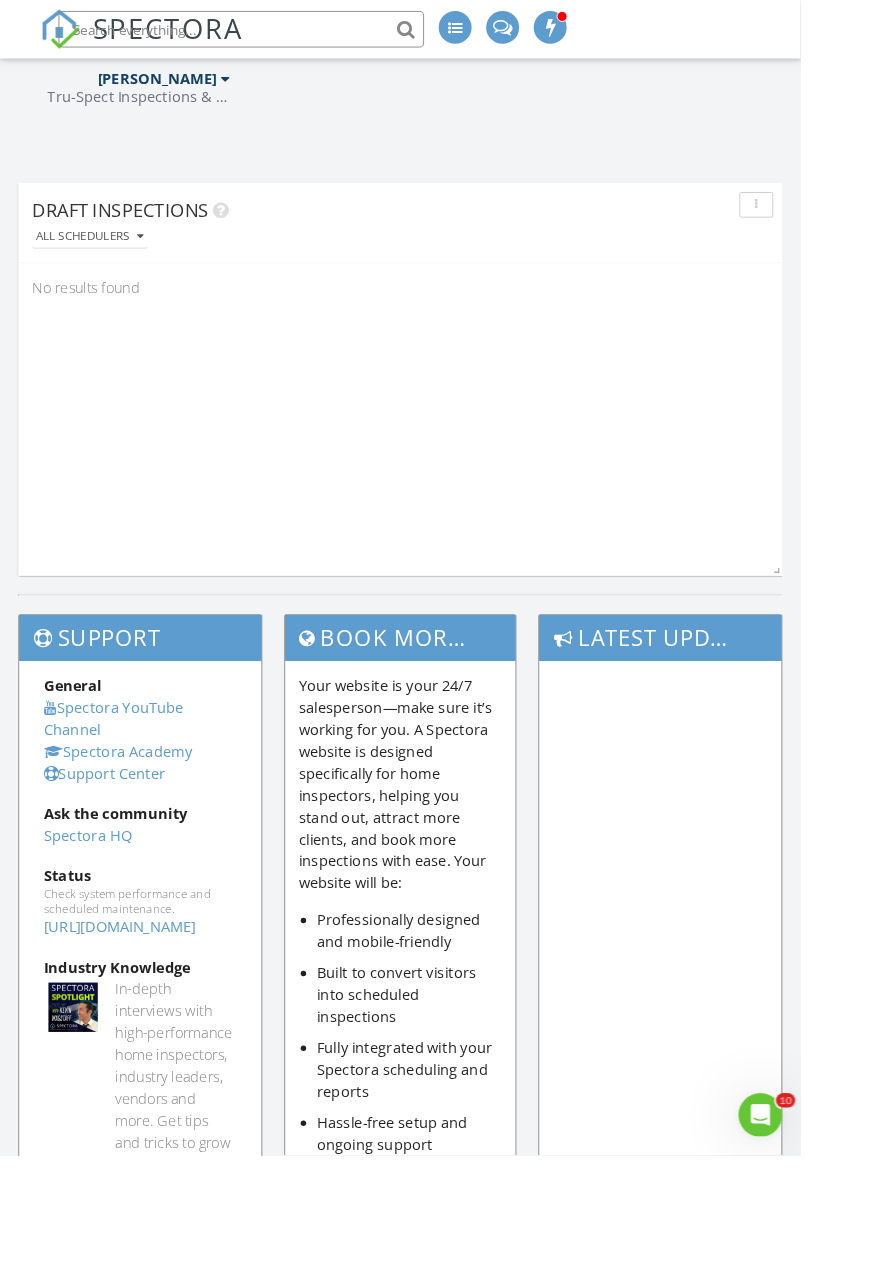 scroll, scrollTop: 4037, scrollLeft: 0, axis: vertical 